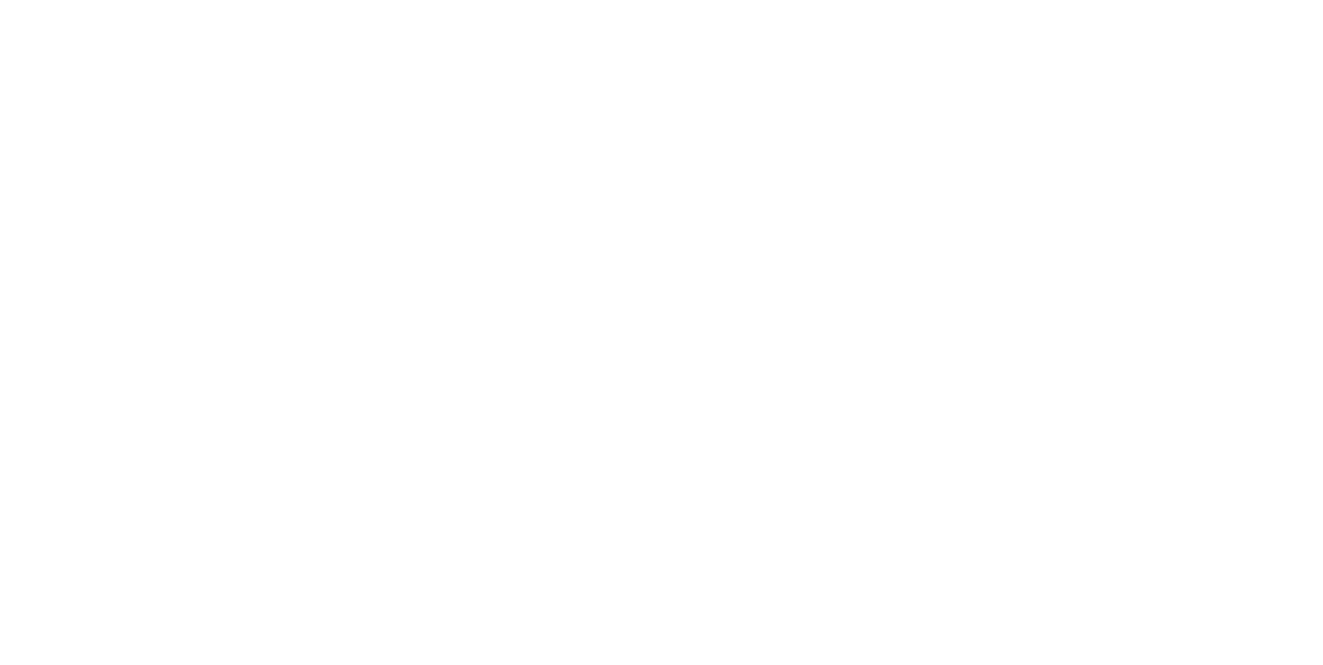 scroll, scrollTop: 0, scrollLeft: 0, axis: both 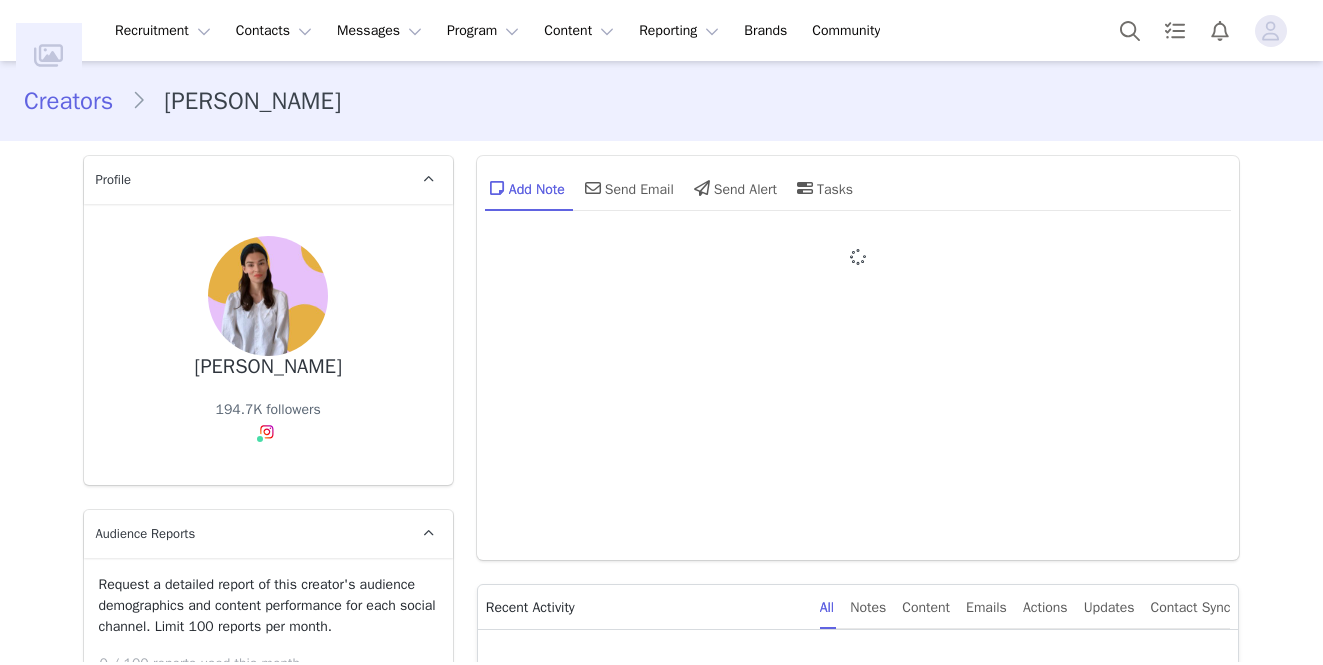 type on "+44 (United Kingdom)" 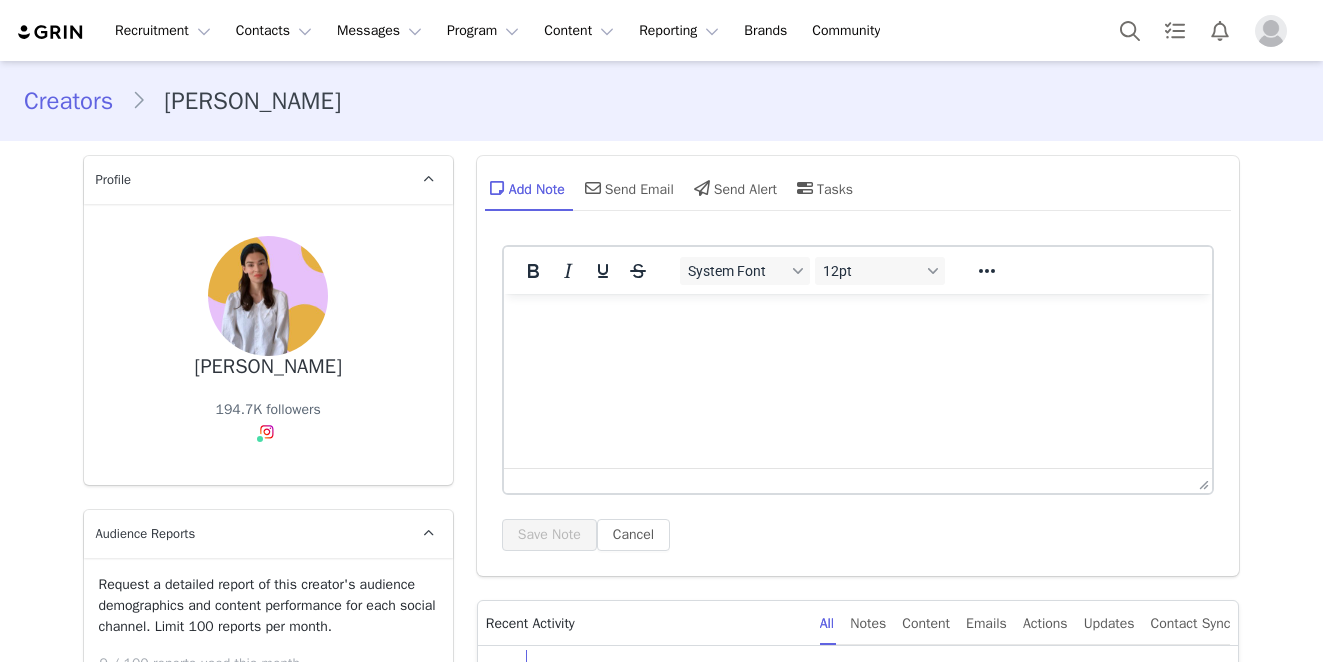 scroll, scrollTop: 0, scrollLeft: 0, axis: both 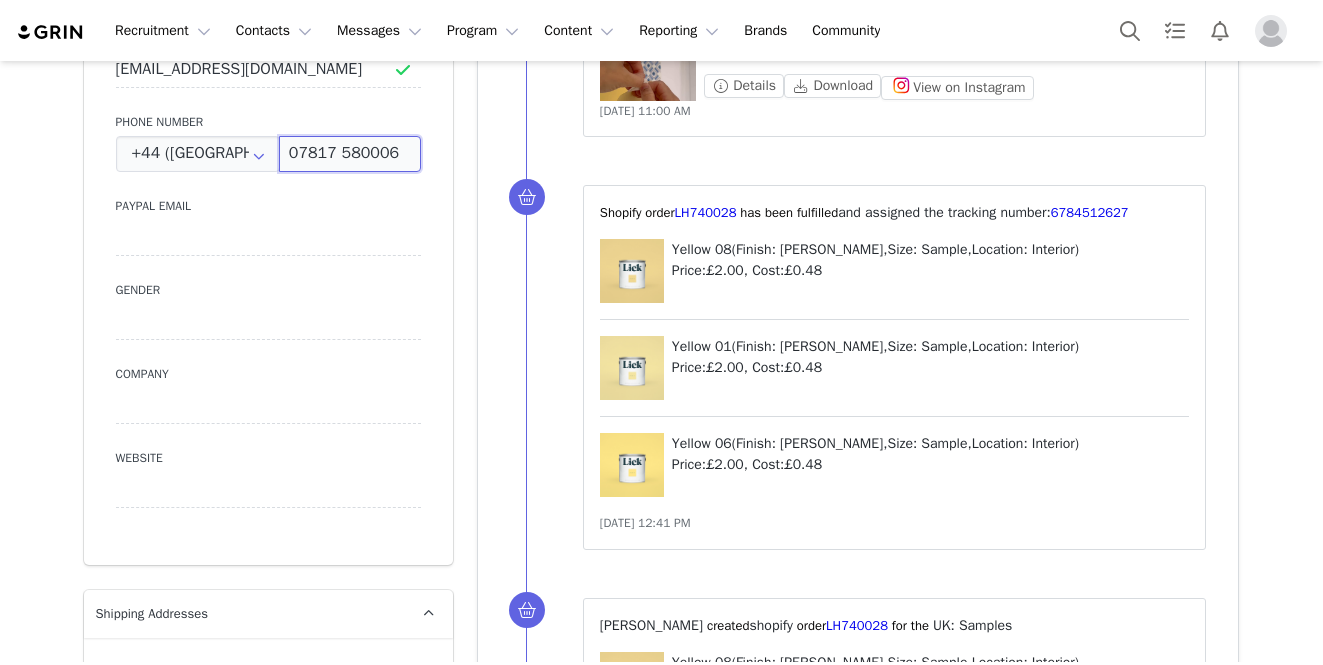 click on "07817 580006" at bounding box center (350, 154) 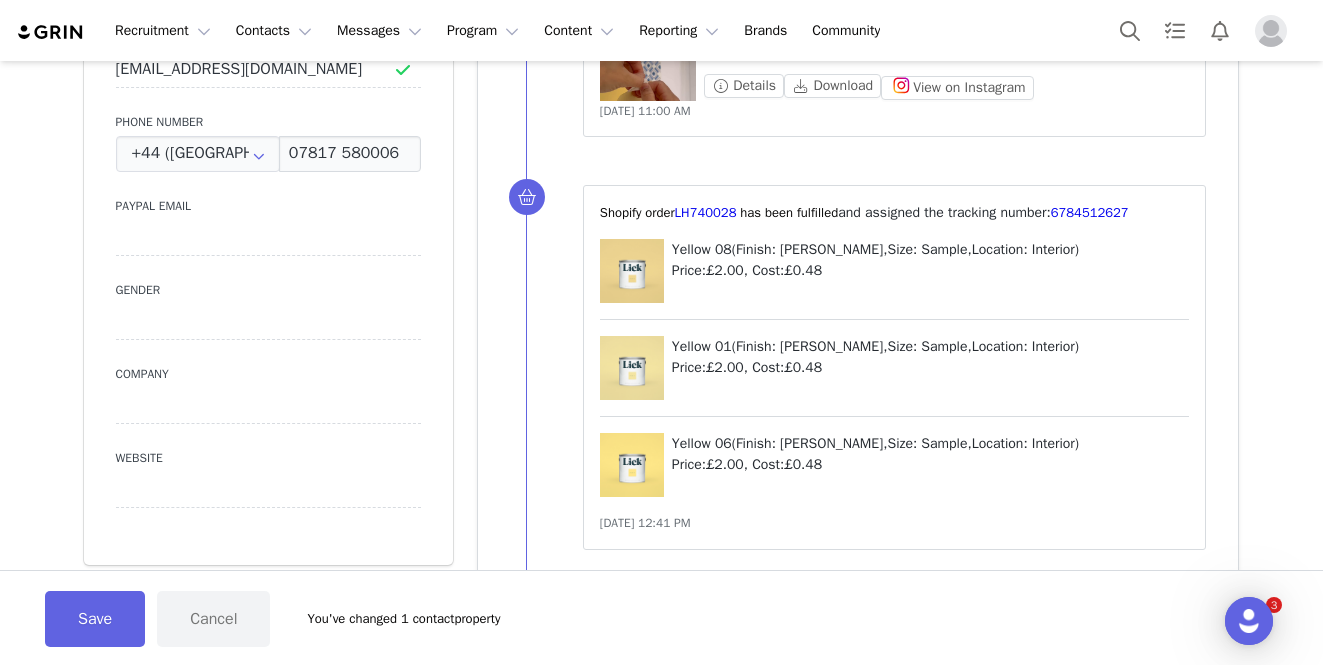 scroll, scrollTop: 0, scrollLeft: 0, axis: both 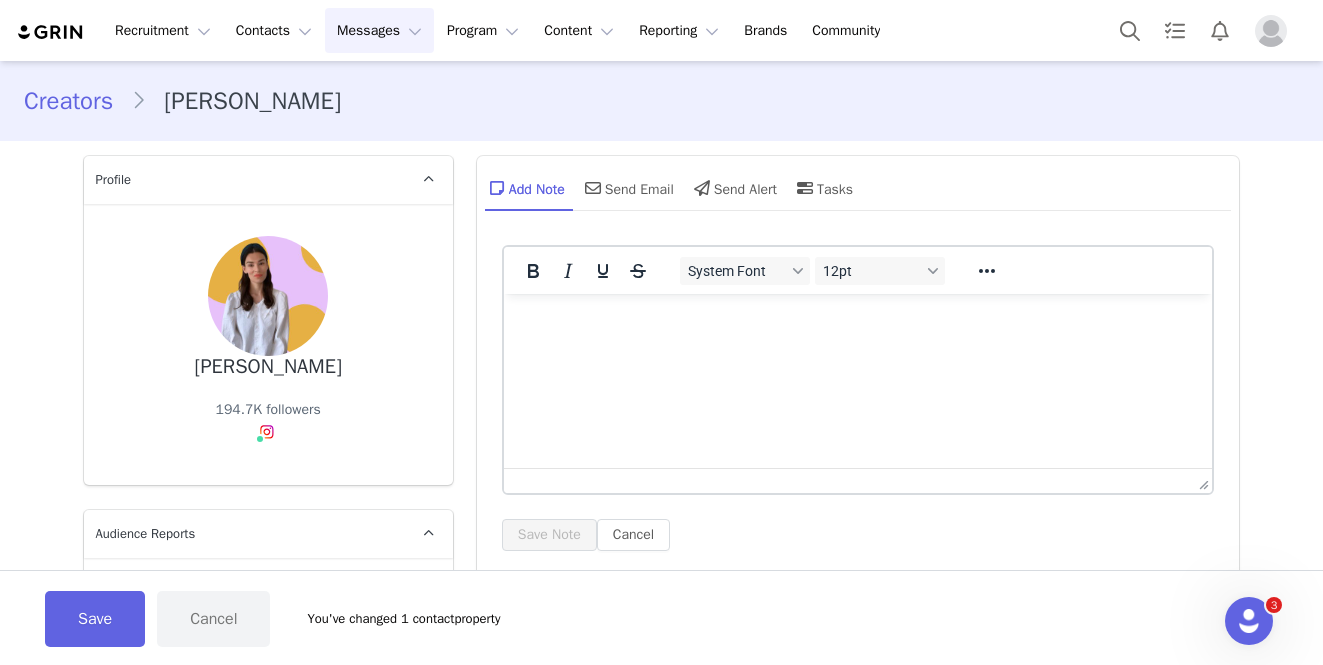 click on "Messages Messages" at bounding box center [379, 30] 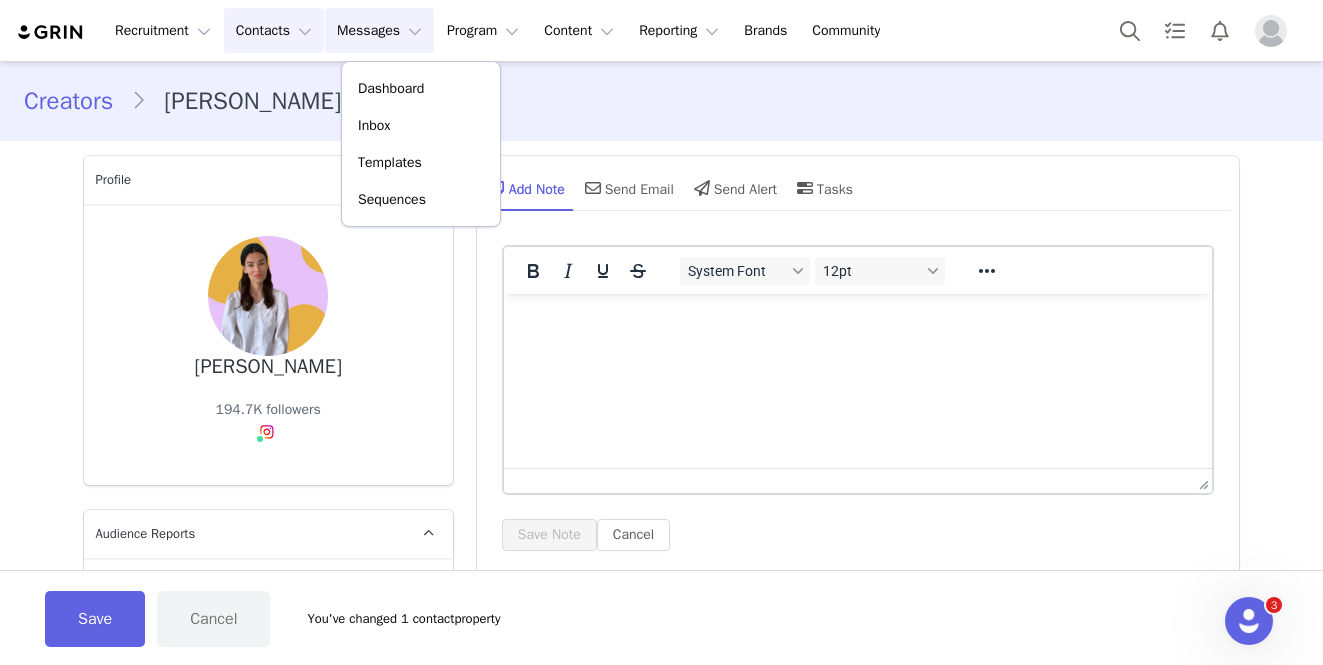 click on "Contacts Contacts" at bounding box center [274, 30] 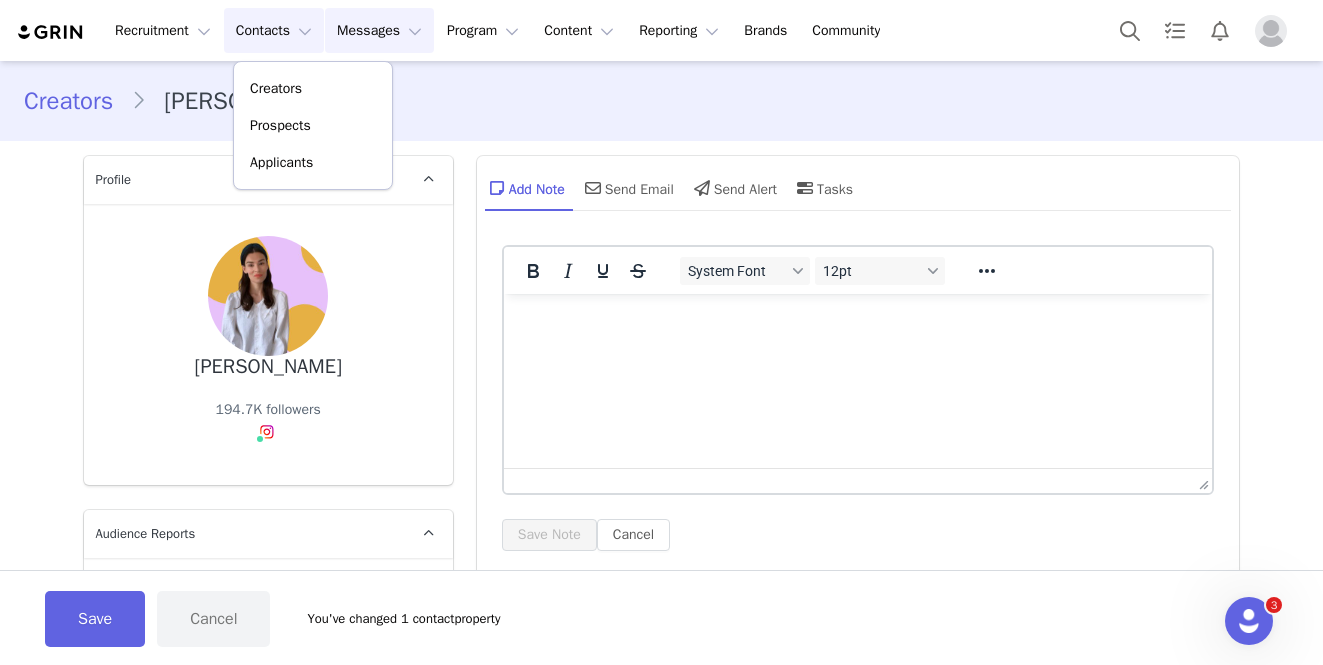 click on "Messages Messages" at bounding box center (379, 30) 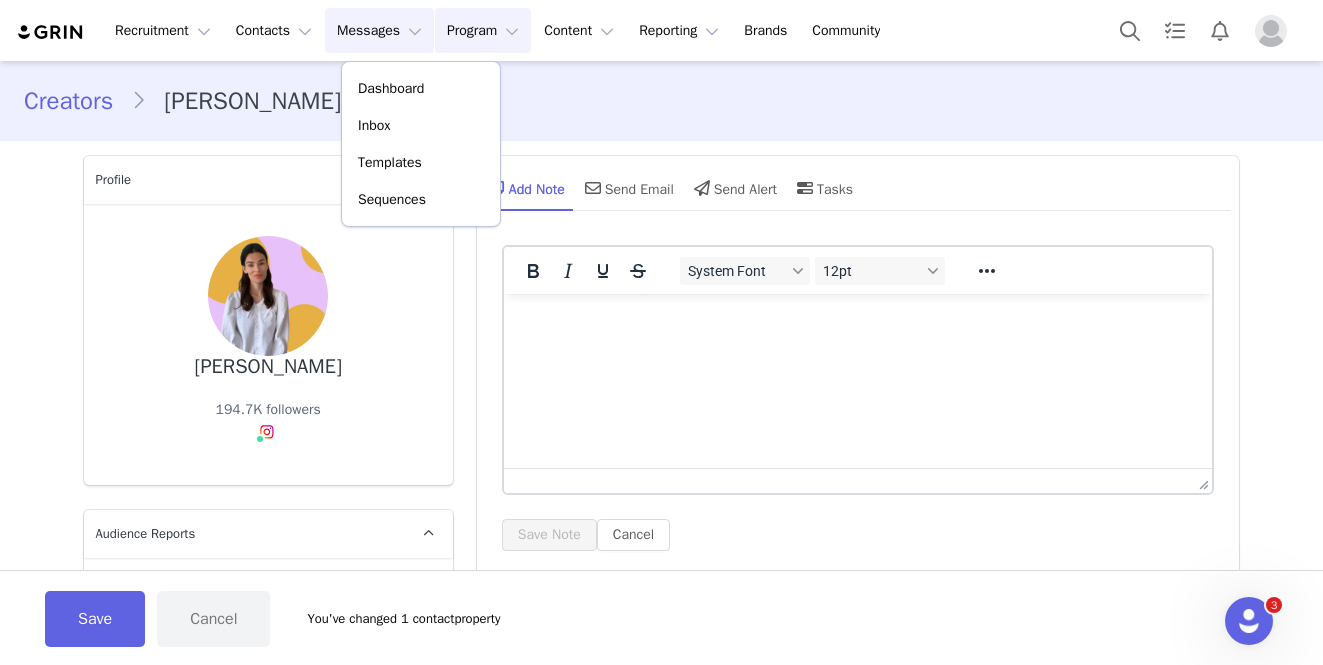 click on "Program Program" at bounding box center [483, 30] 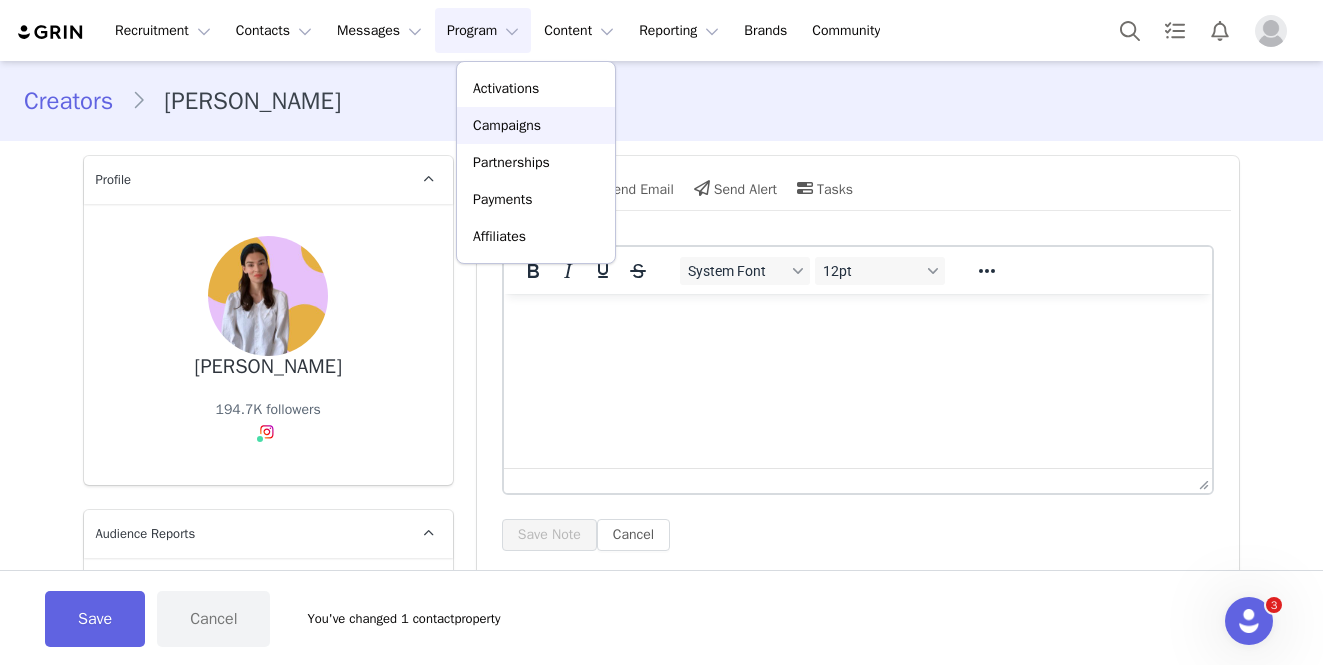 click on "Campaigns" at bounding box center (507, 125) 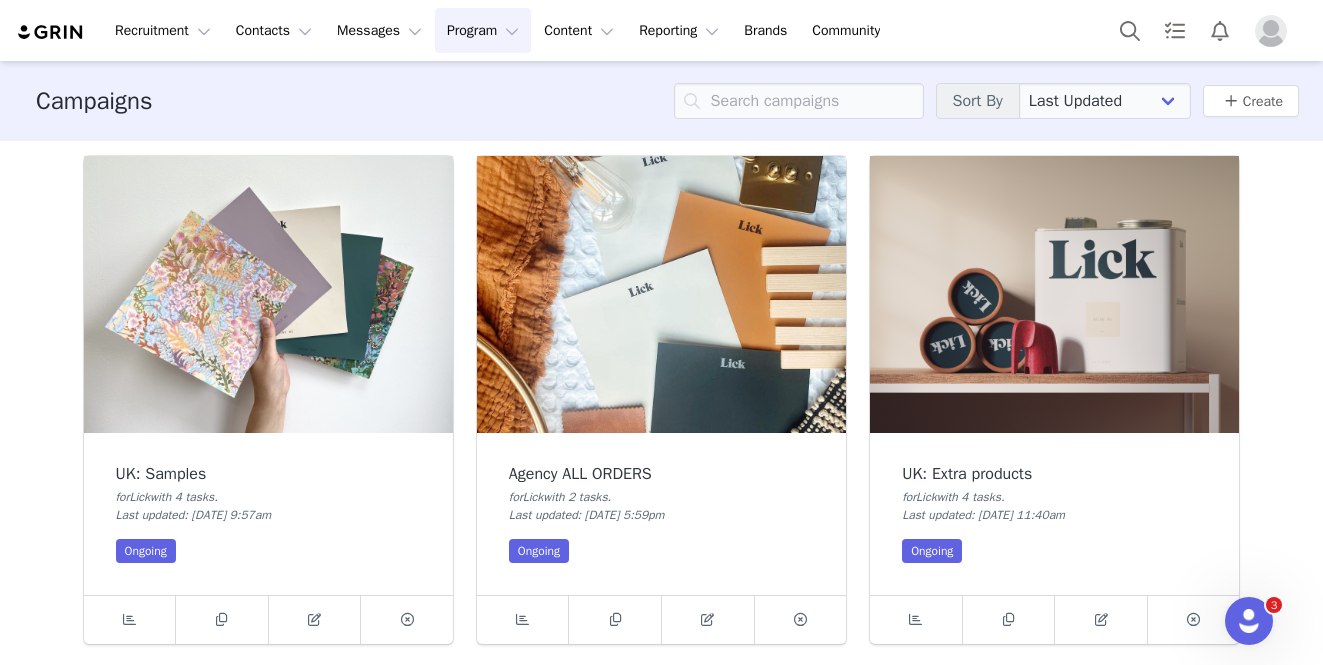 click on "Program Program" at bounding box center (483, 30) 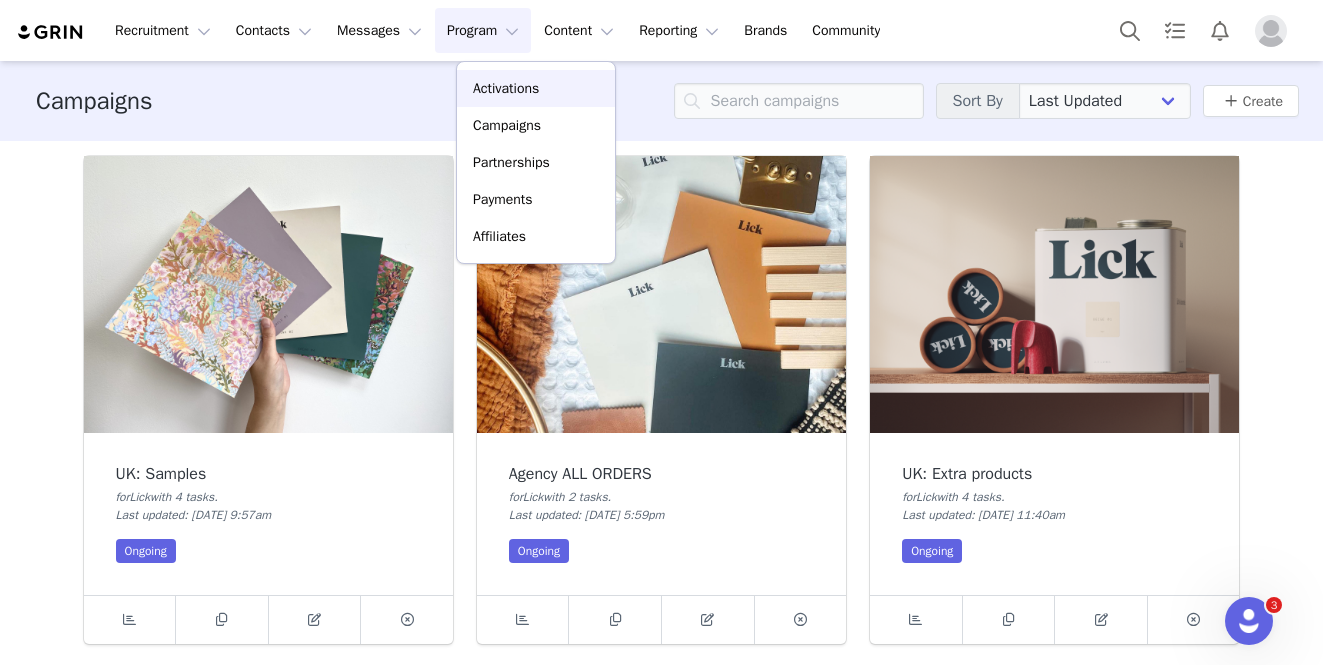 click on "Activations" at bounding box center (506, 88) 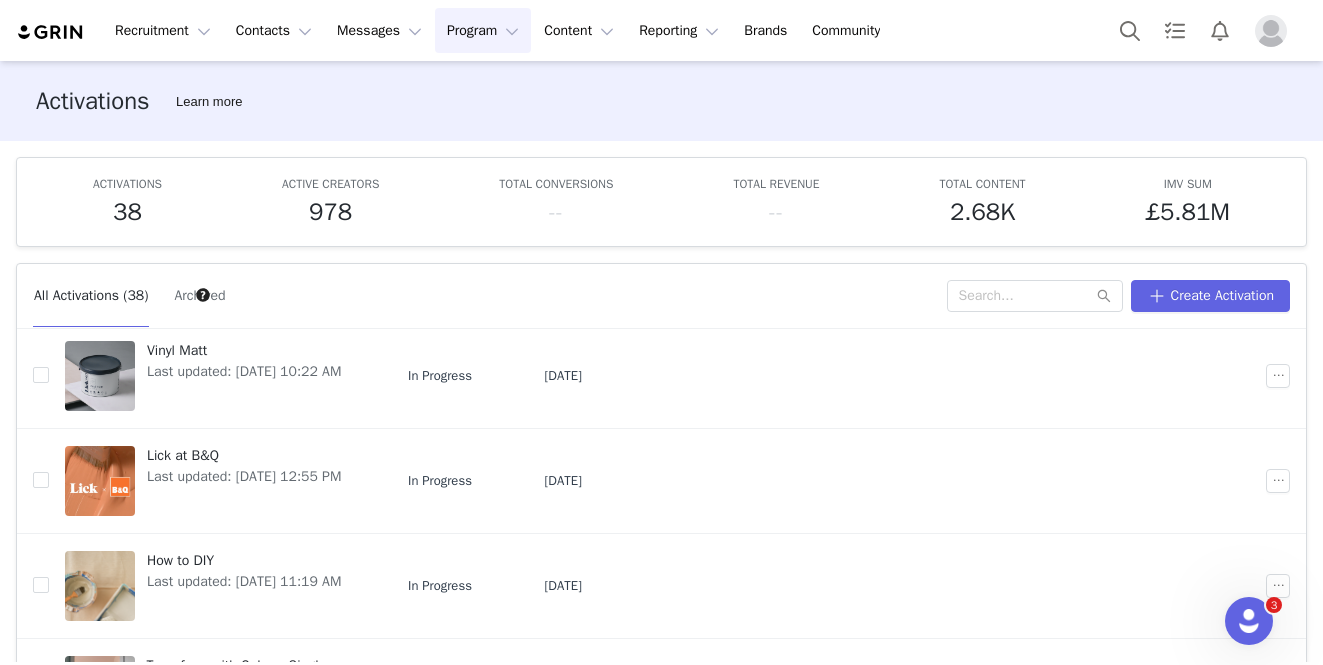 scroll, scrollTop: 733, scrollLeft: 0, axis: vertical 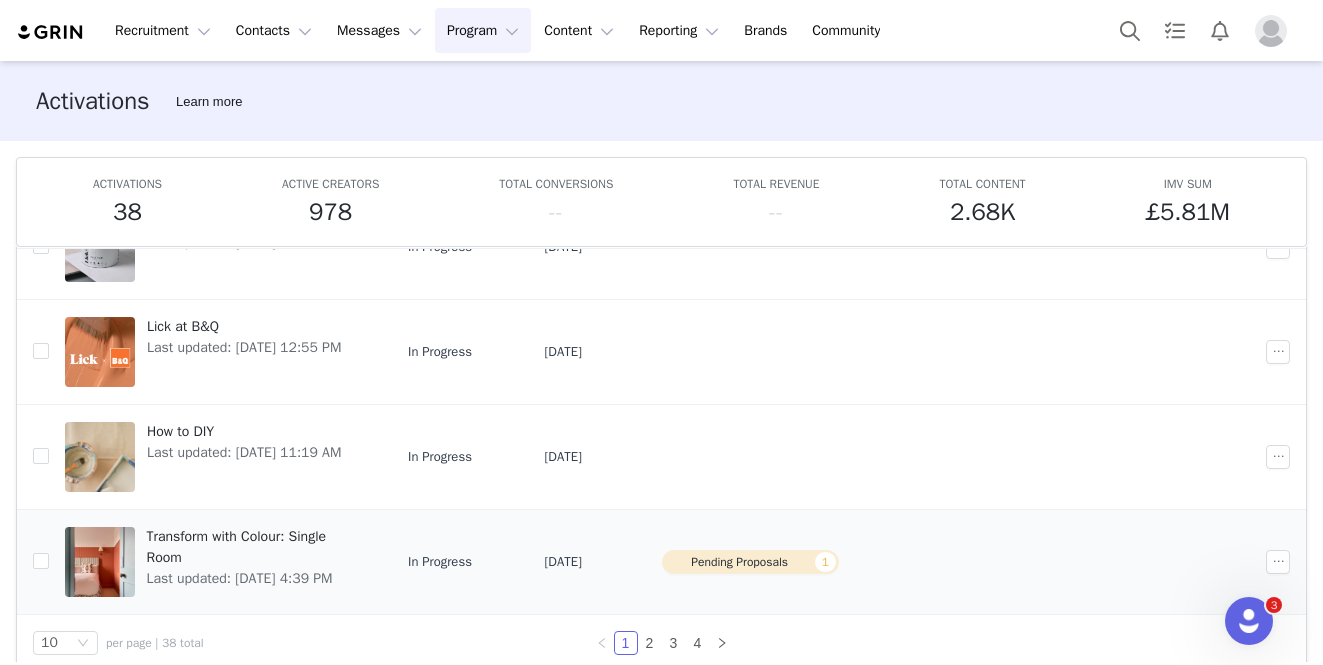 click on "Transform with Colour: Single Room" at bounding box center [255, 547] 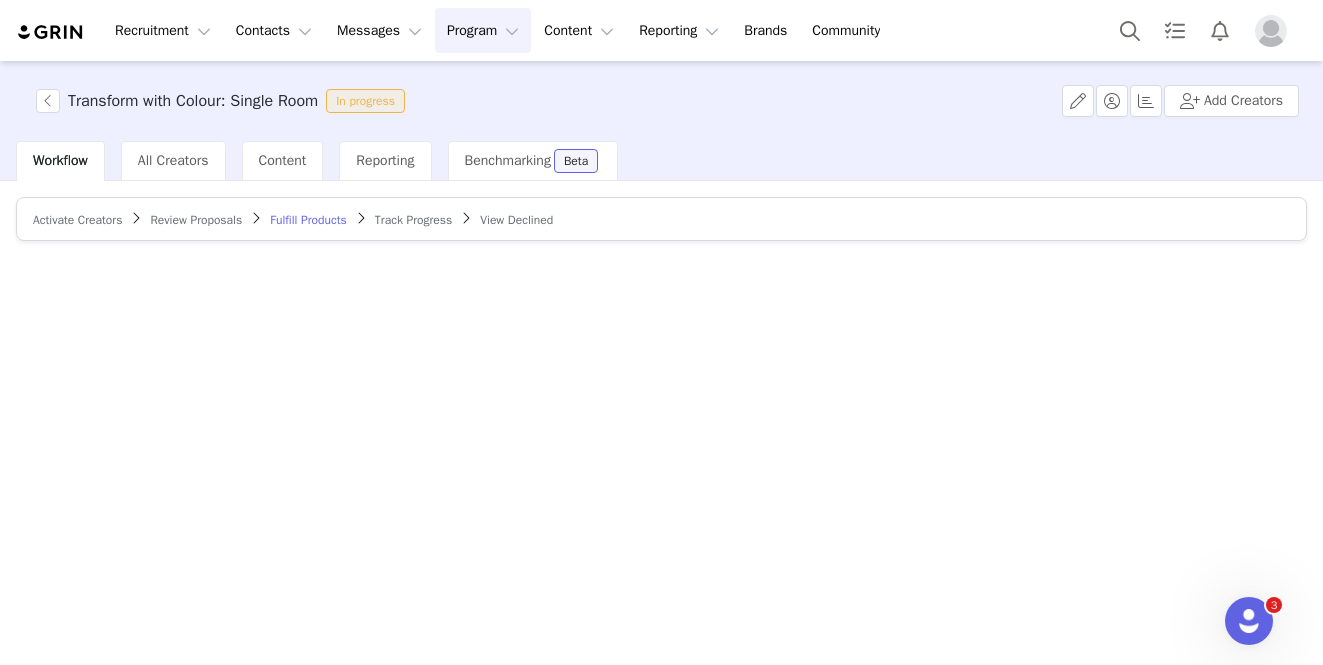 click on "Review Proposals" at bounding box center (196, 219) 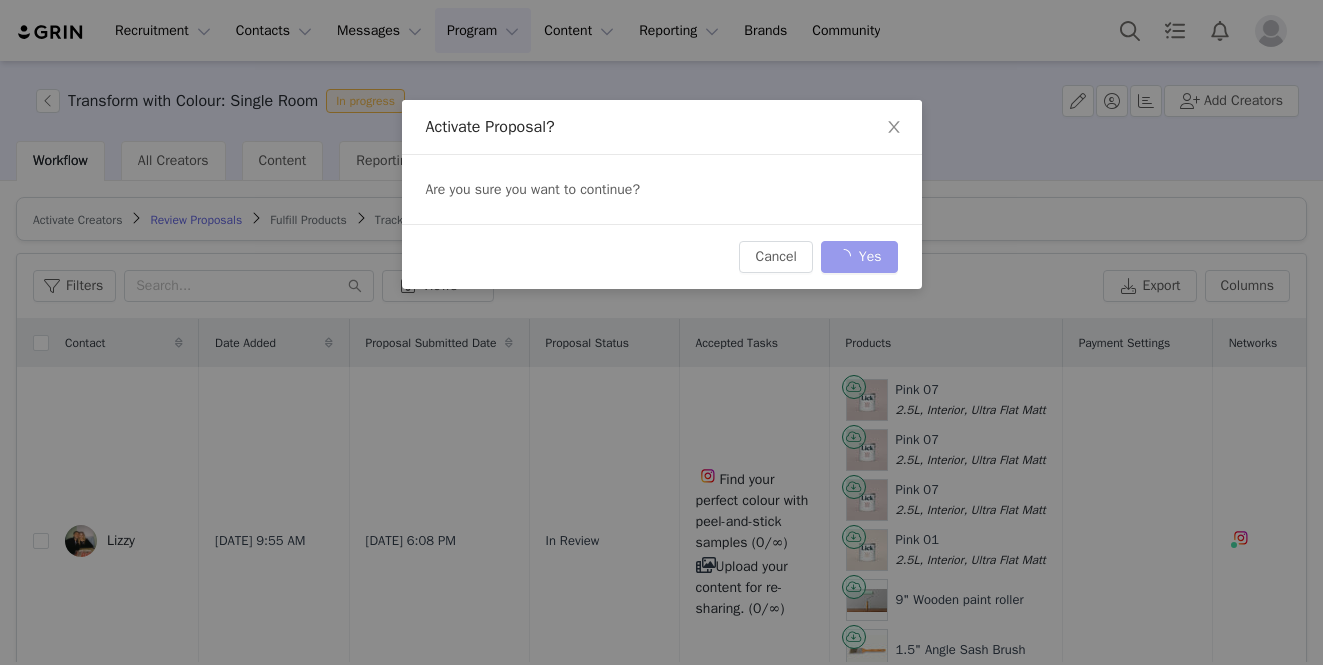scroll, scrollTop: 0, scrollLeft: 0, axis: both 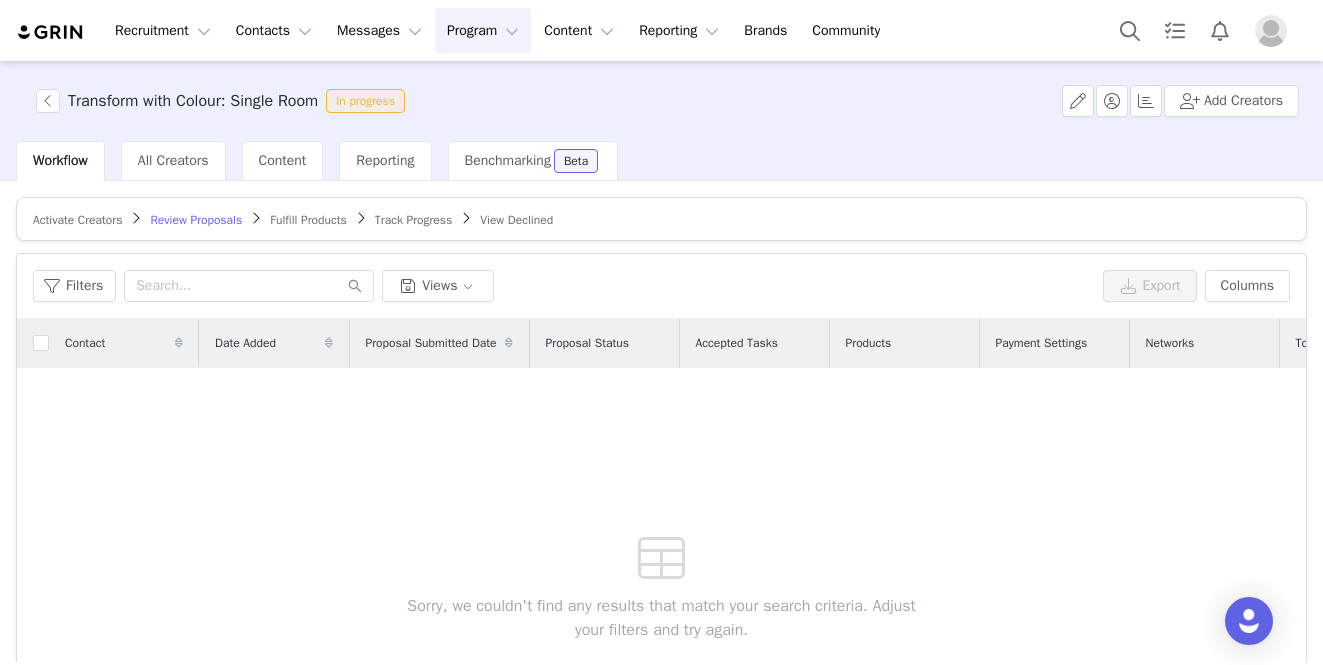 click on "Fulfill Products" at bounding box center [308, 220] 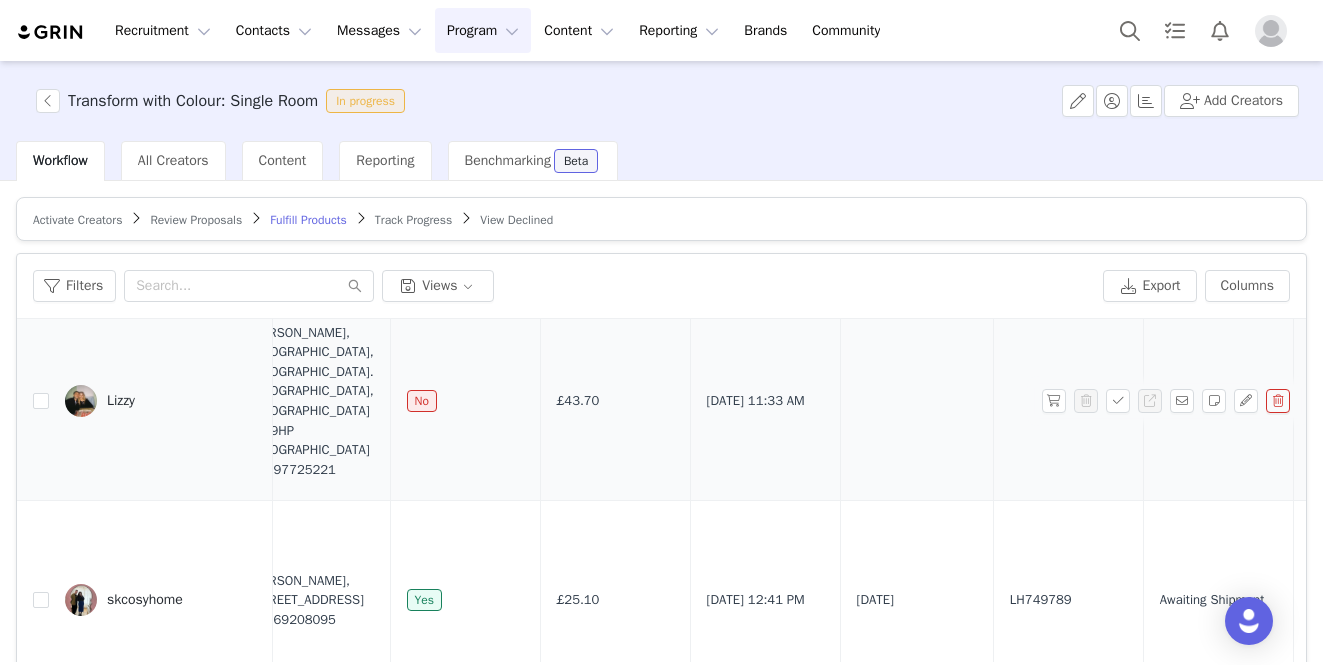 scroll, scrollTop: 65, scrollLeft: 585, axis: both 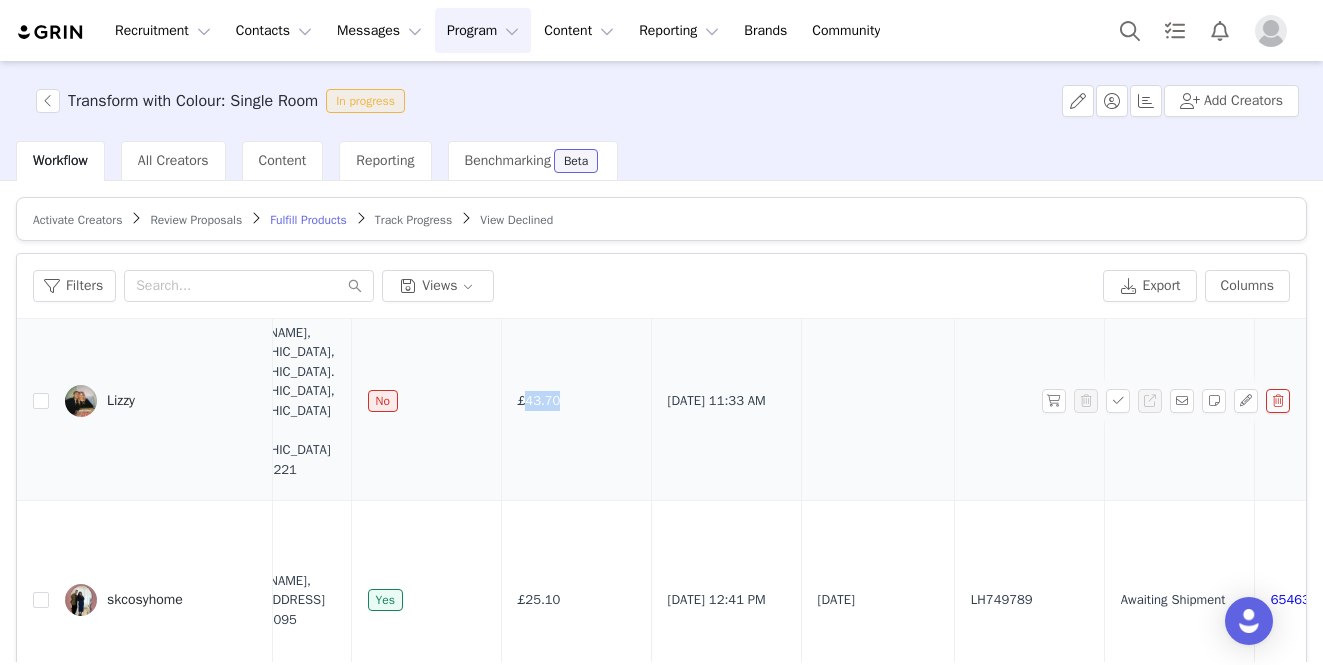 drag, startPoint x: 637, startPoint y: 401, endPoint x: 581, endPoint y: 402, distance: 56.008926 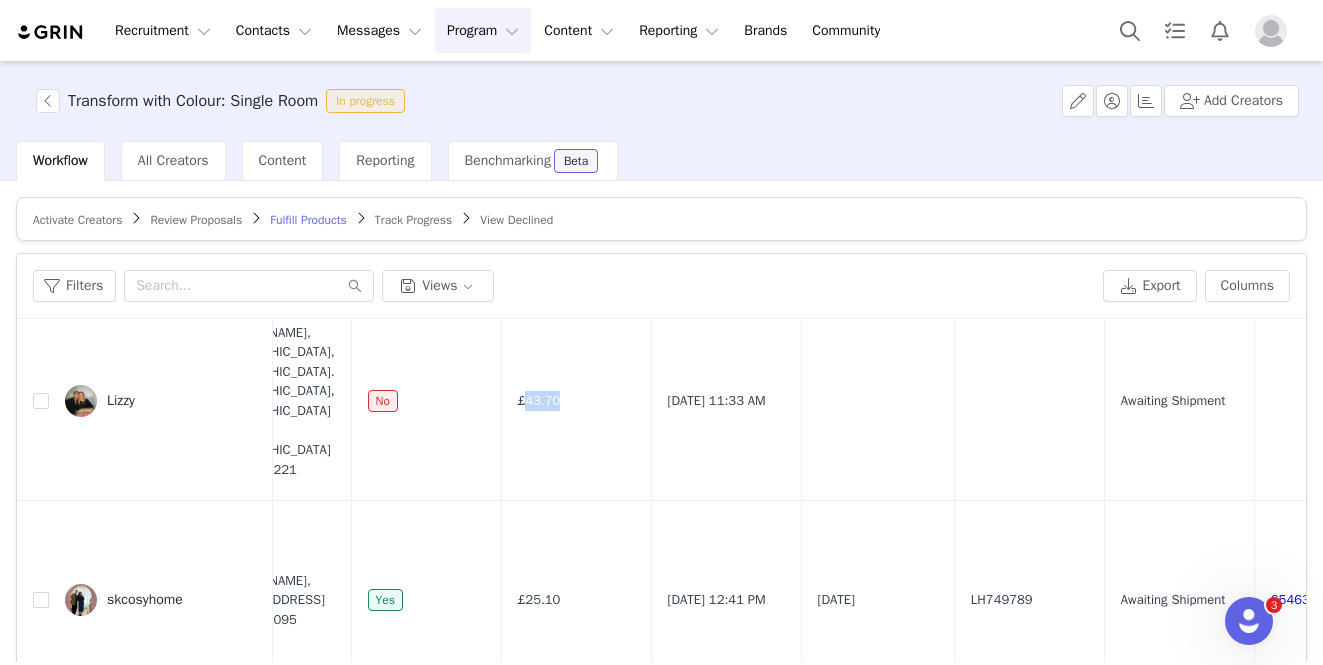 scroll, scrollTop: 0, scrollLeft: 0, axis: both 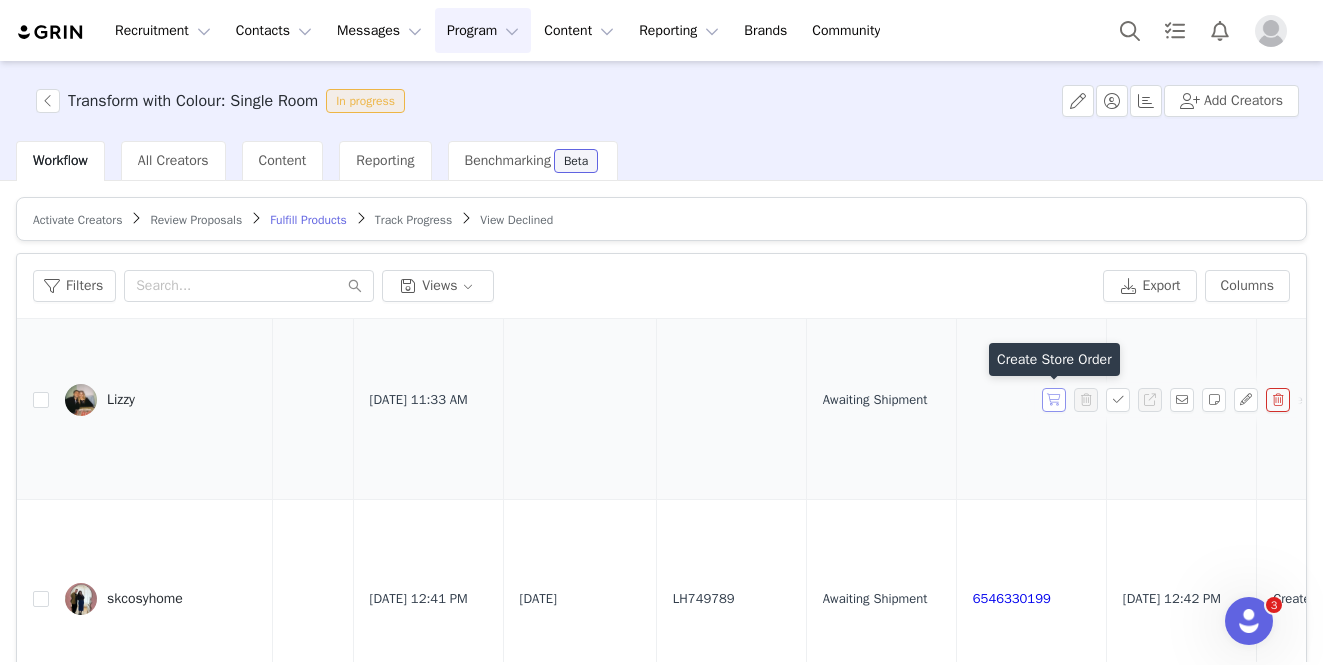 click at bounding box center [1054, 400] 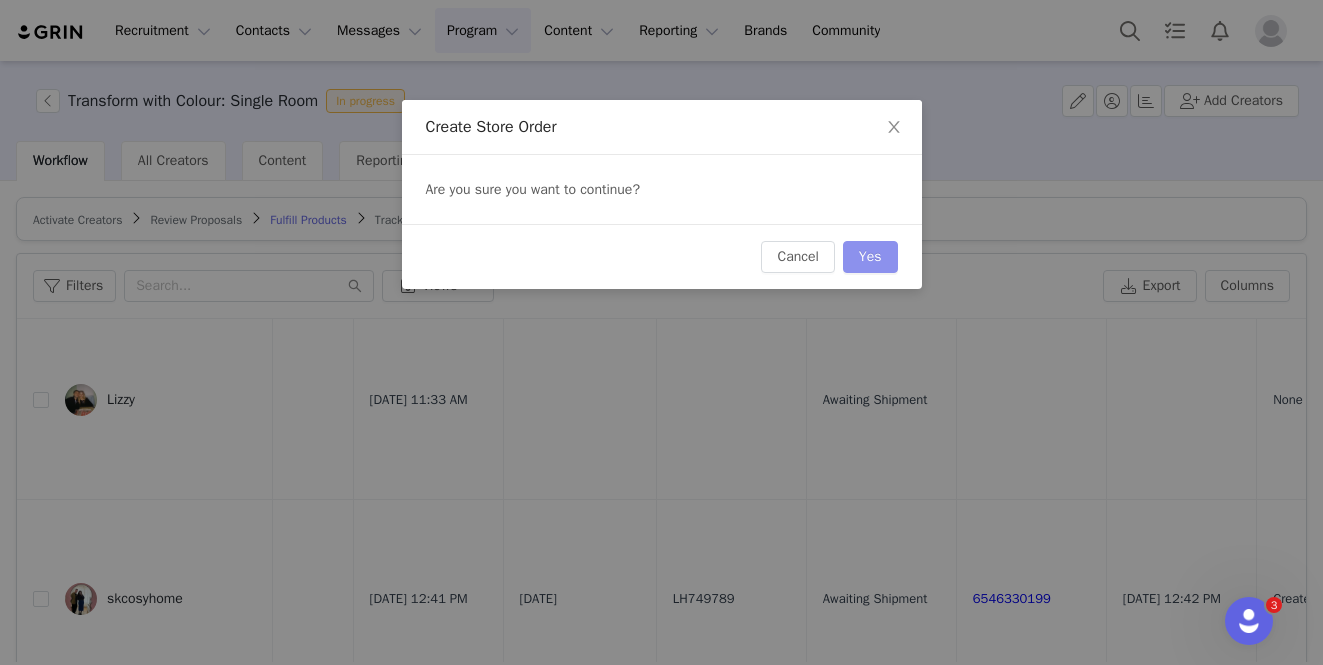 click on "Yes" at bounding box center (870, 257) 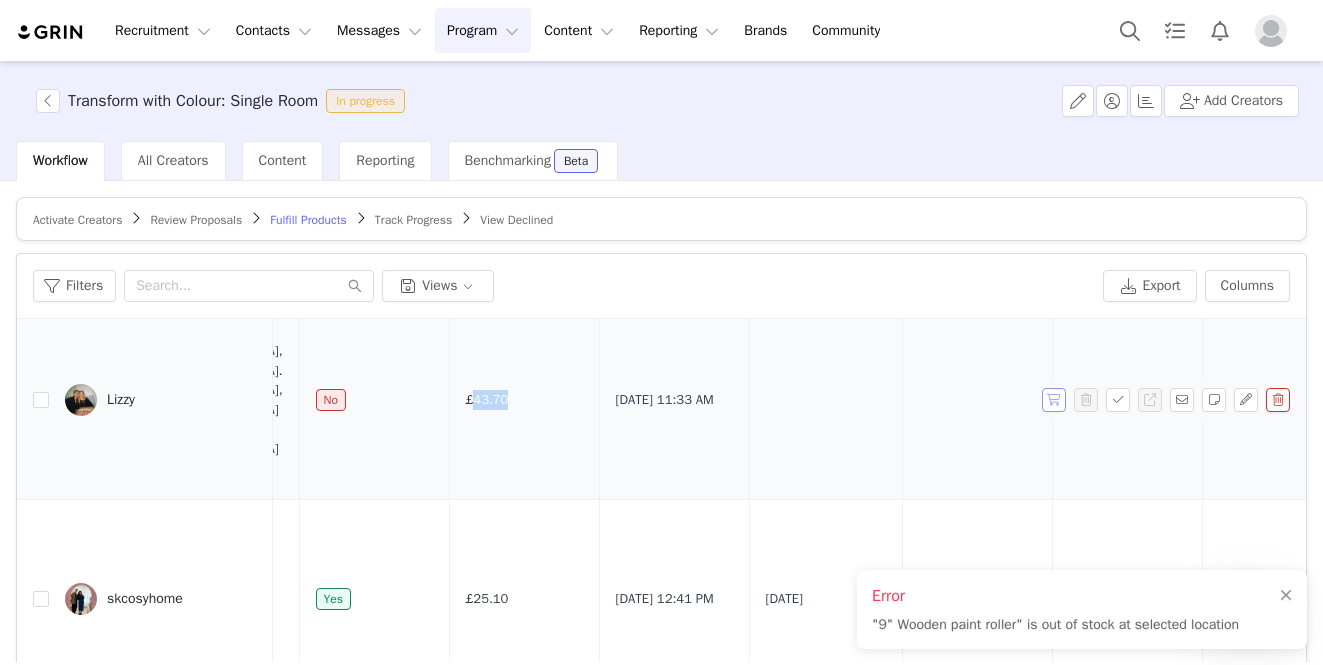 scroll, scrollTop: 66, scrollLeft: 498, axis: both 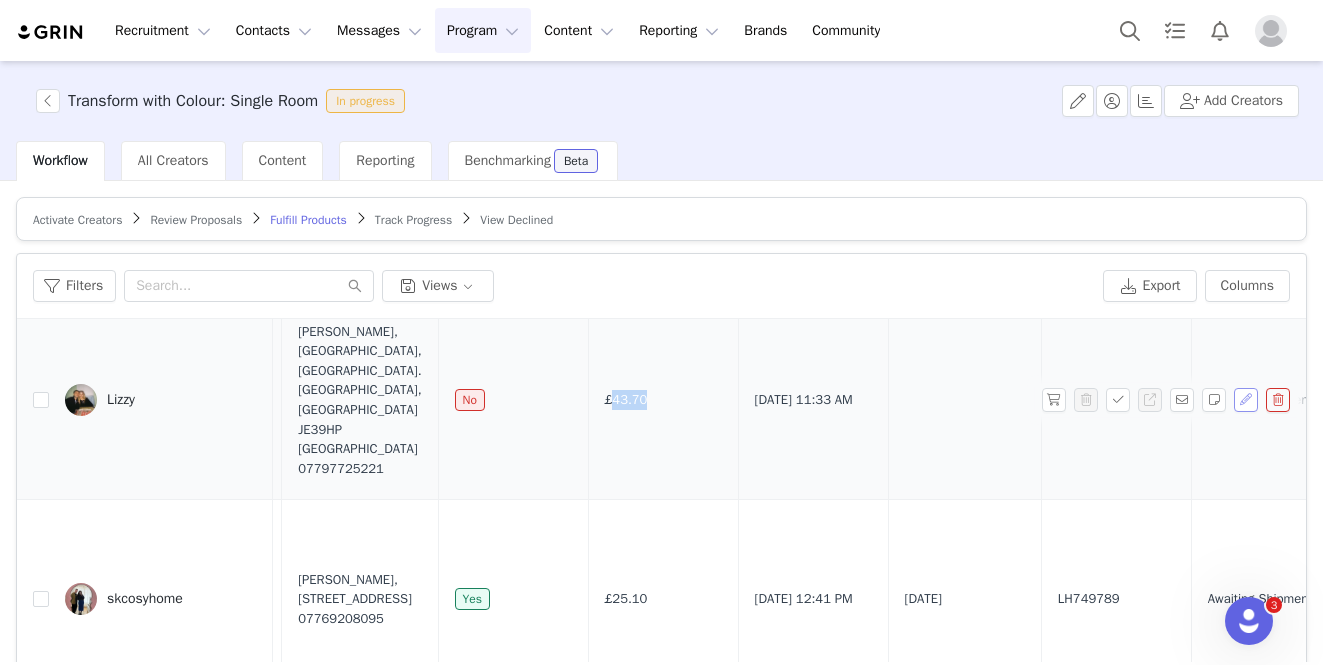 click at bounding box center (1246, 400) 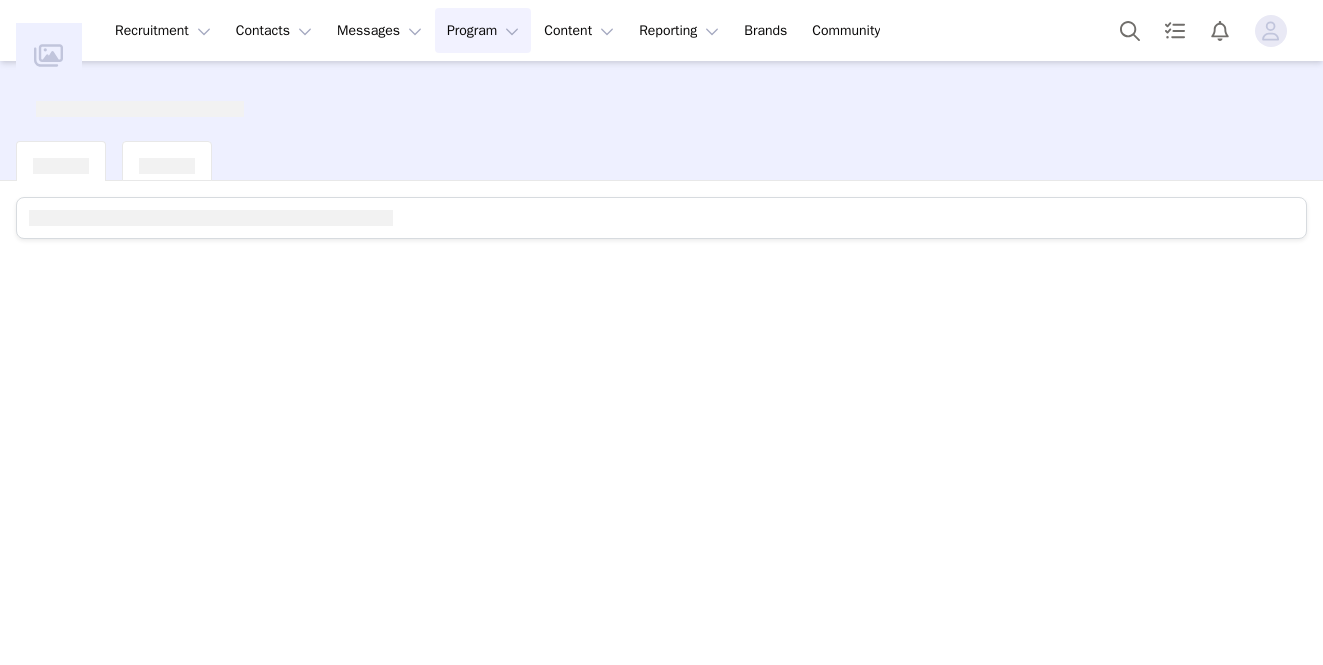 scroll, scrollTop: 0, scrollLeft: 0, axis: both 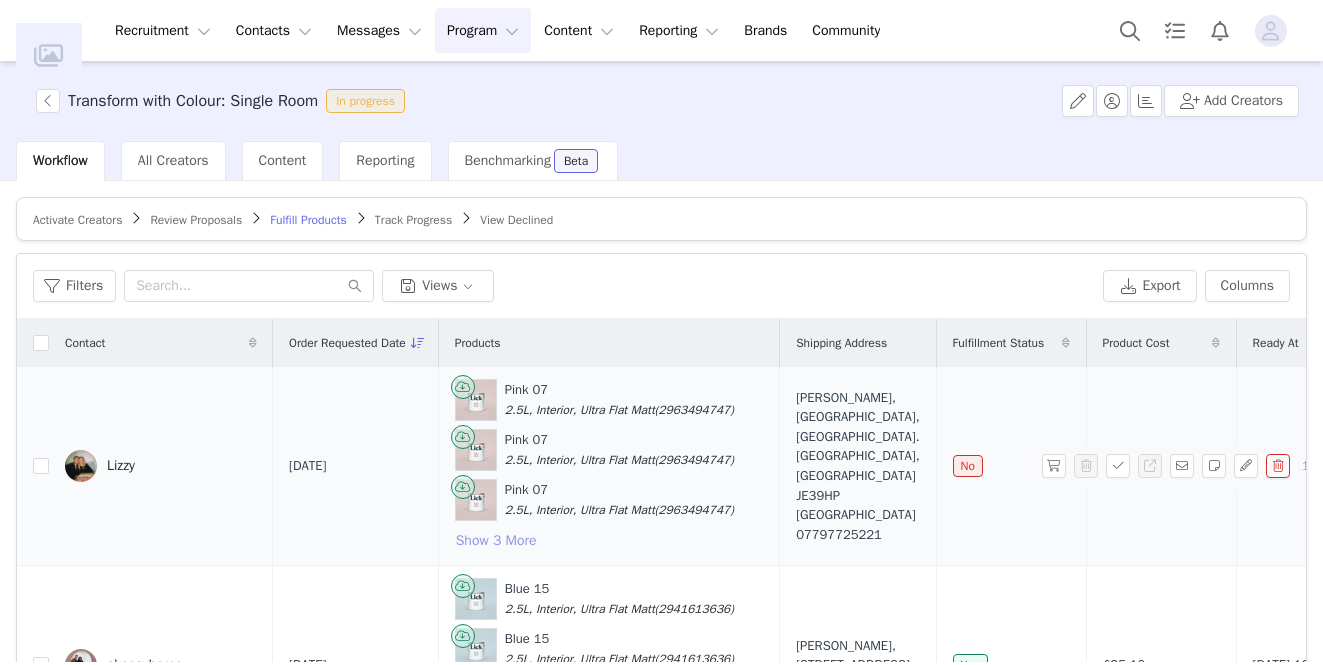 click on "Show 3 More" at bounding box center (496, 541) 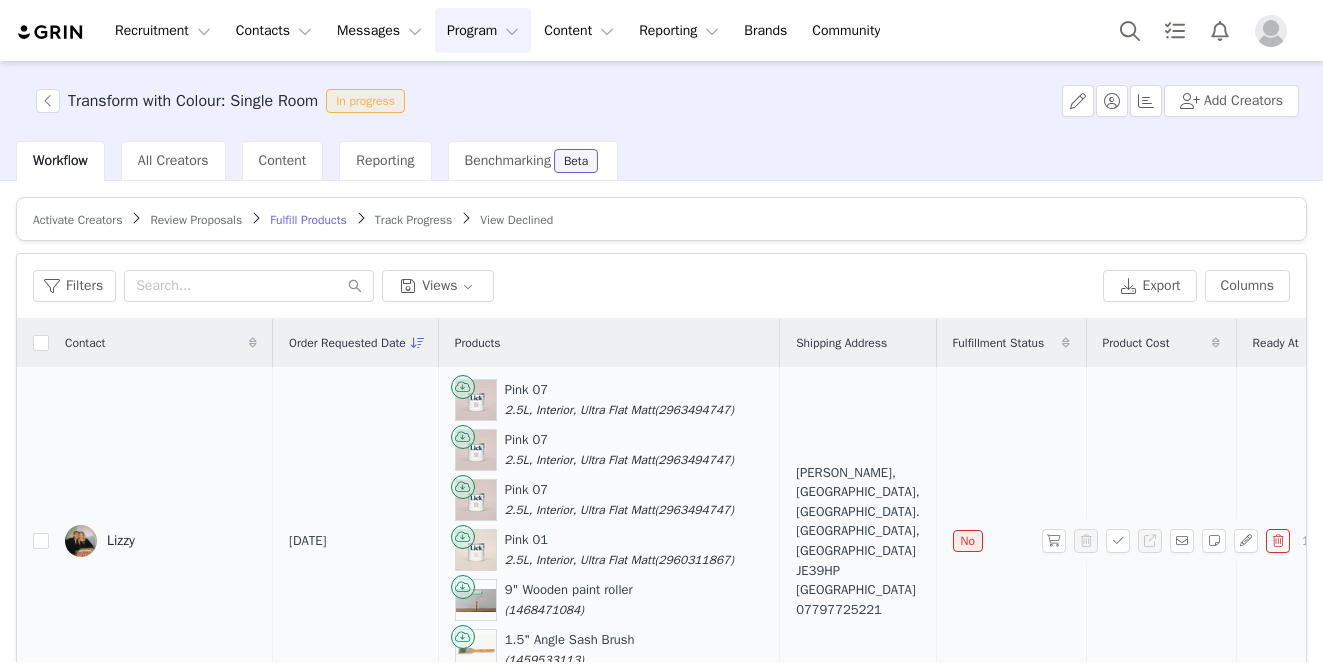 scroll, scrollTop: 84, scrollLeft: 0, axis: vertical 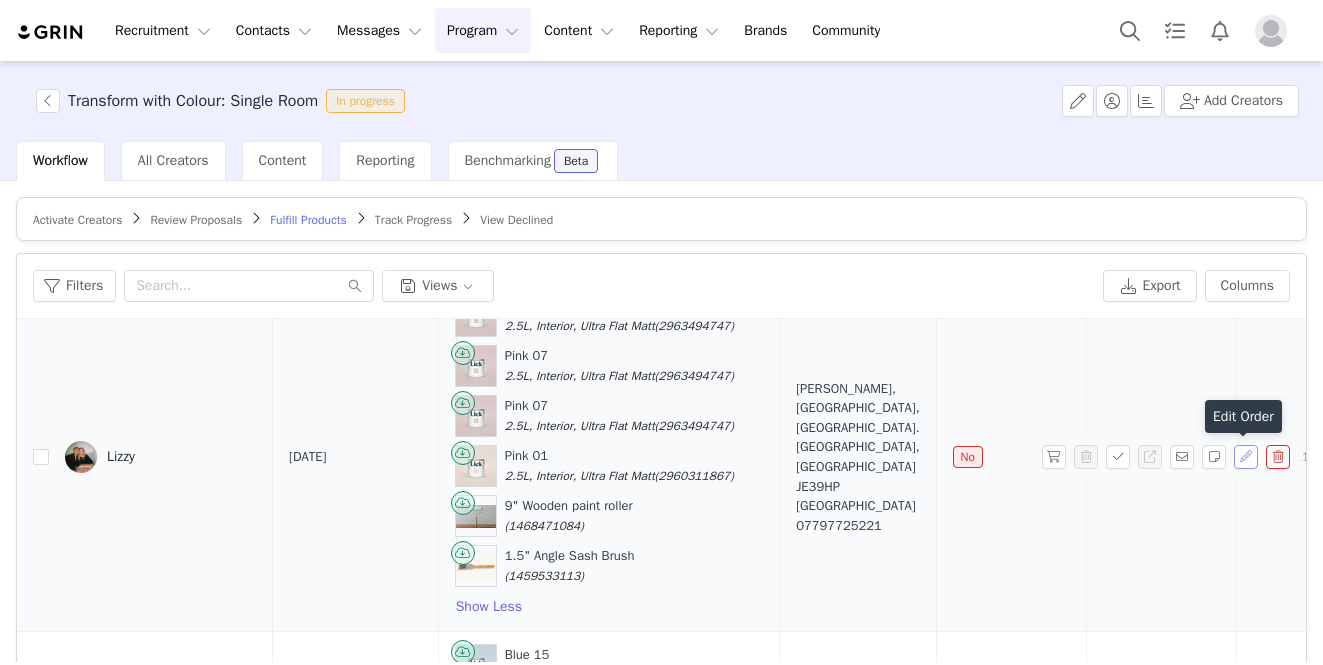 click at bounding box center (1246, 457) 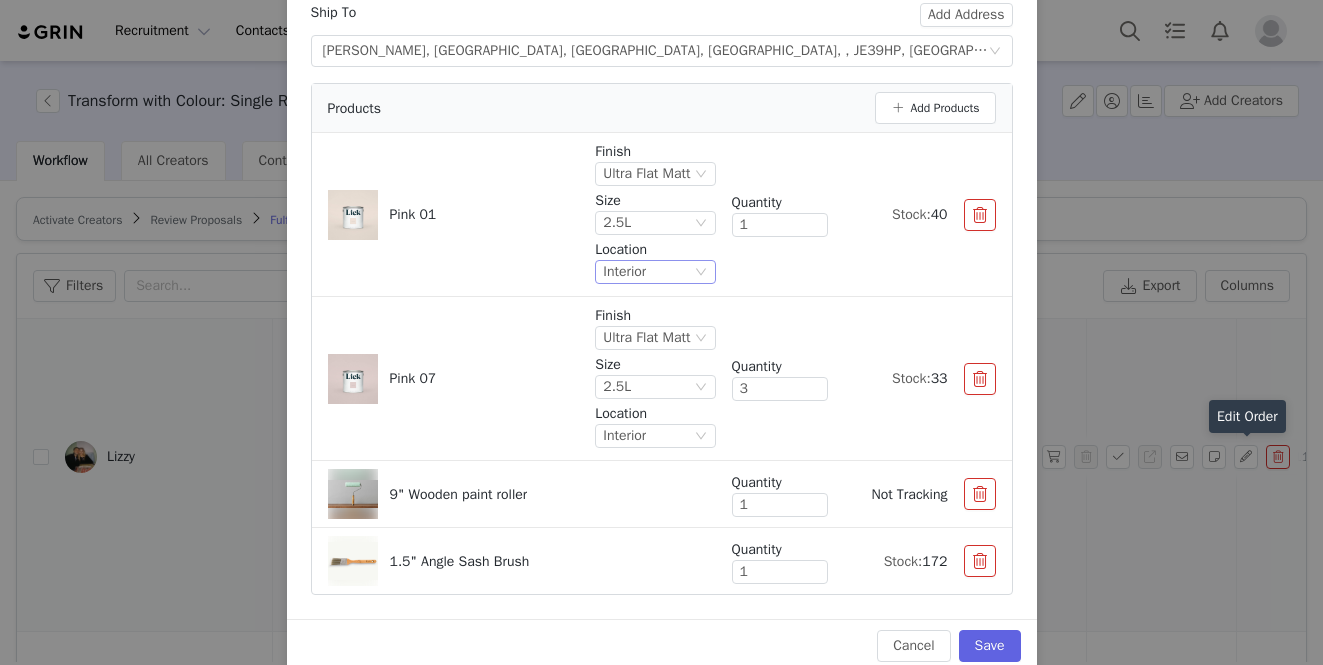 scroll, scrollTop: 208, scrollLeft: 0, axis: vertical 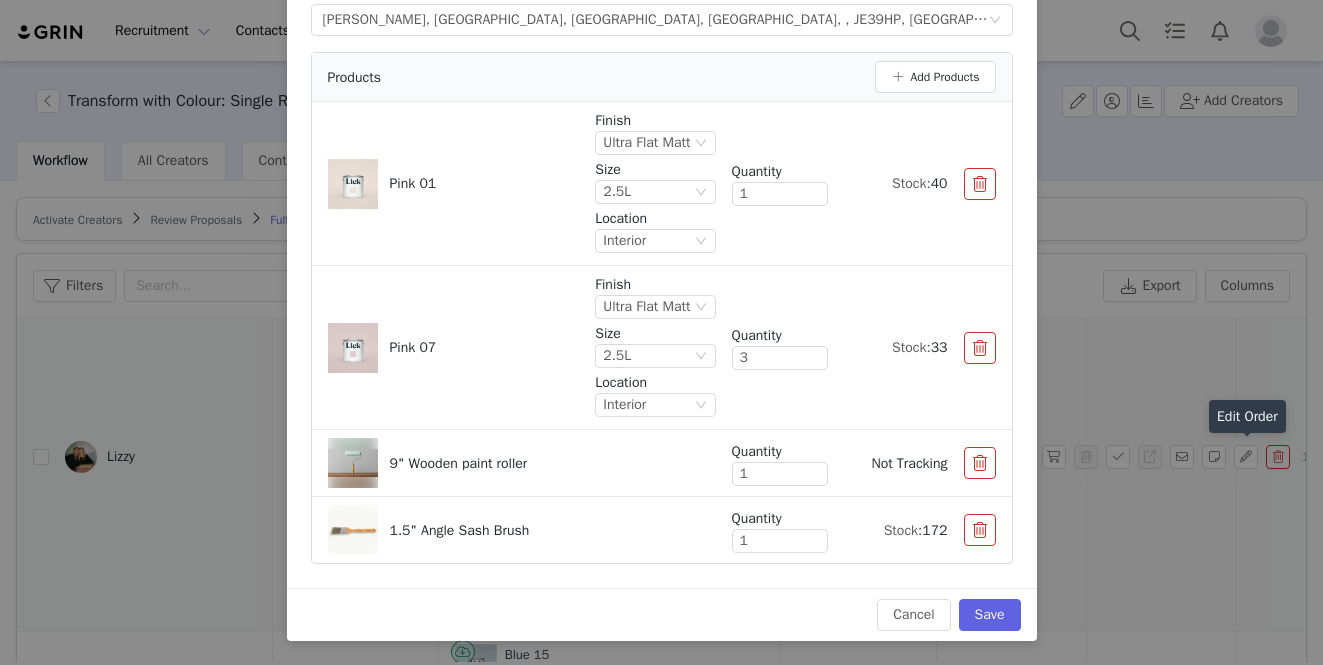 click at bounding box center [980, 463] 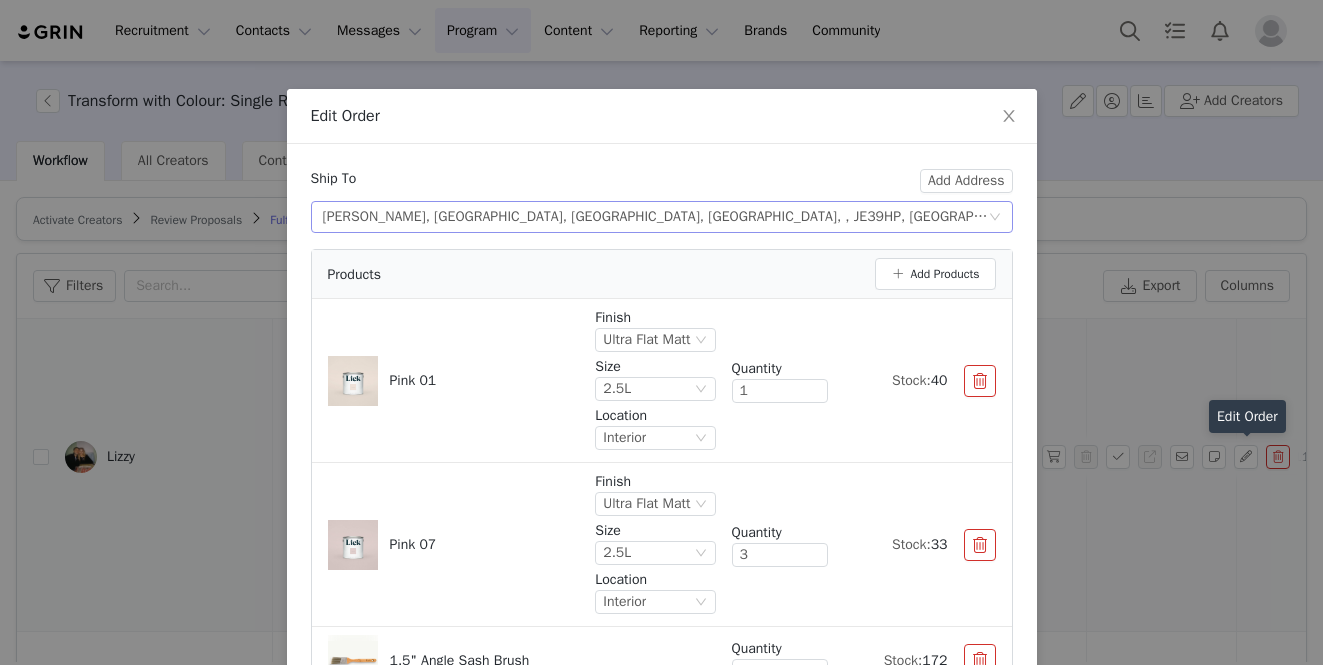 scroll, scrollTop: 0, scrollLeft: 0, axis: both 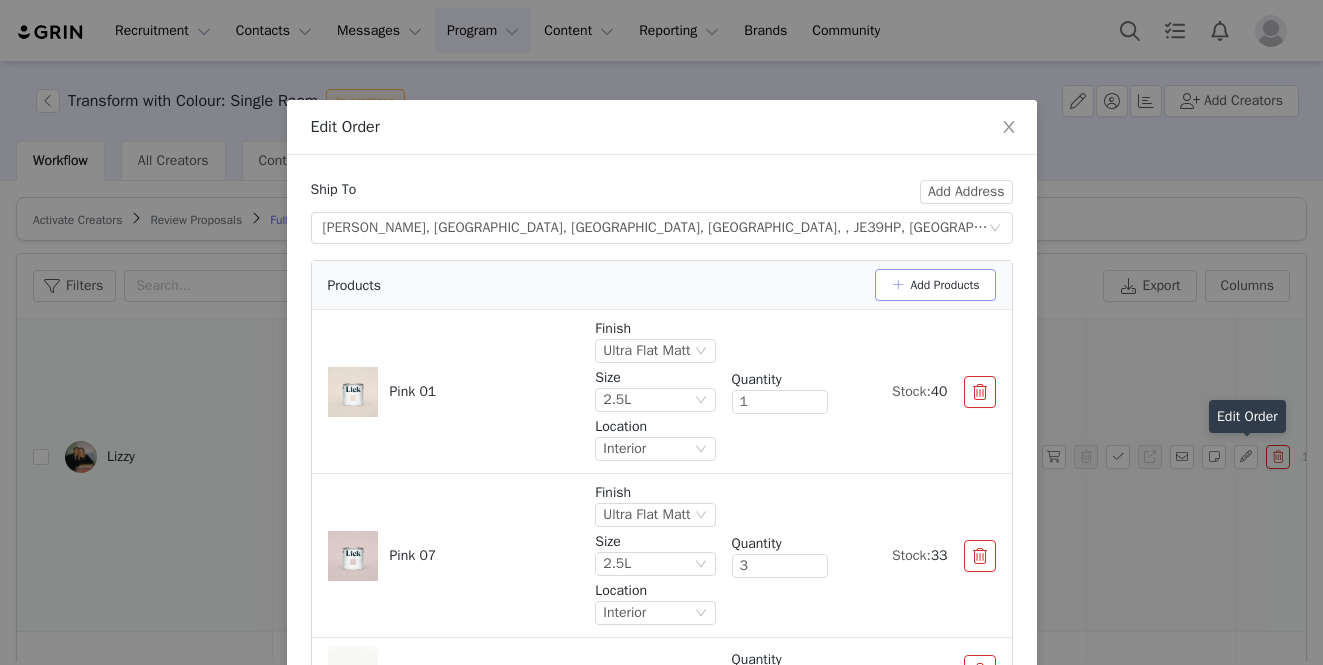 click on "Add Products" at bounding box center [935, 285] 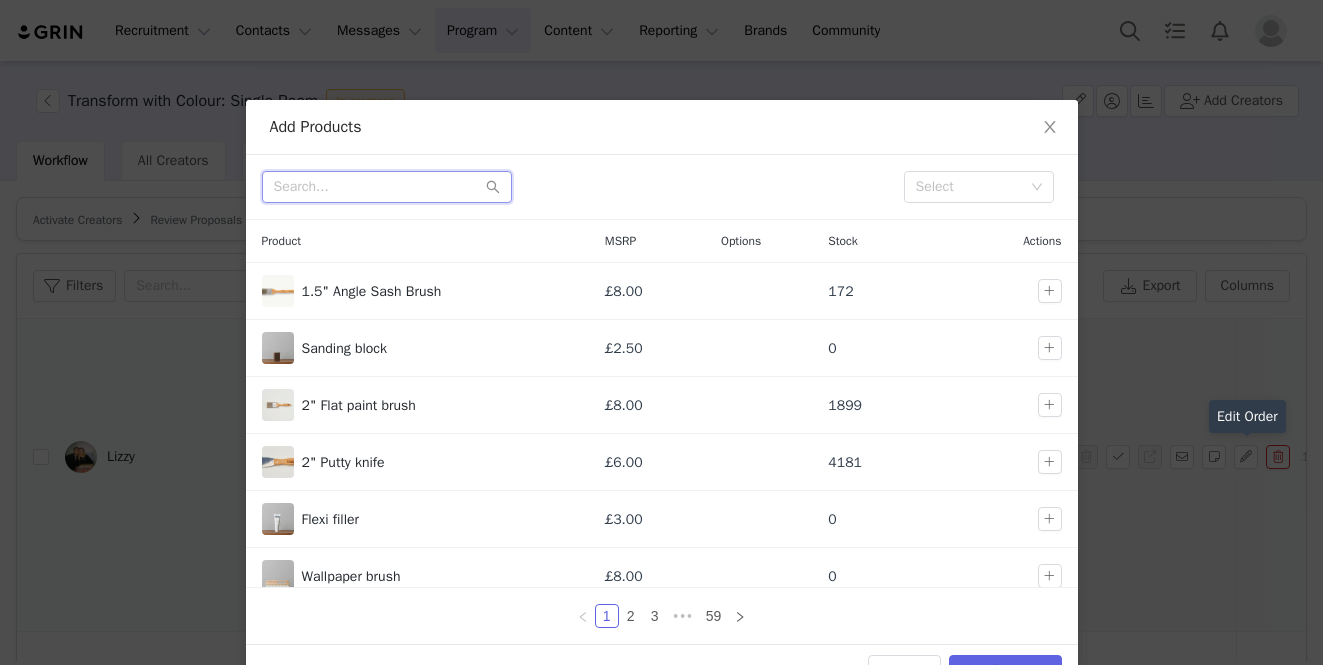 click at bounding box center [387, 187] 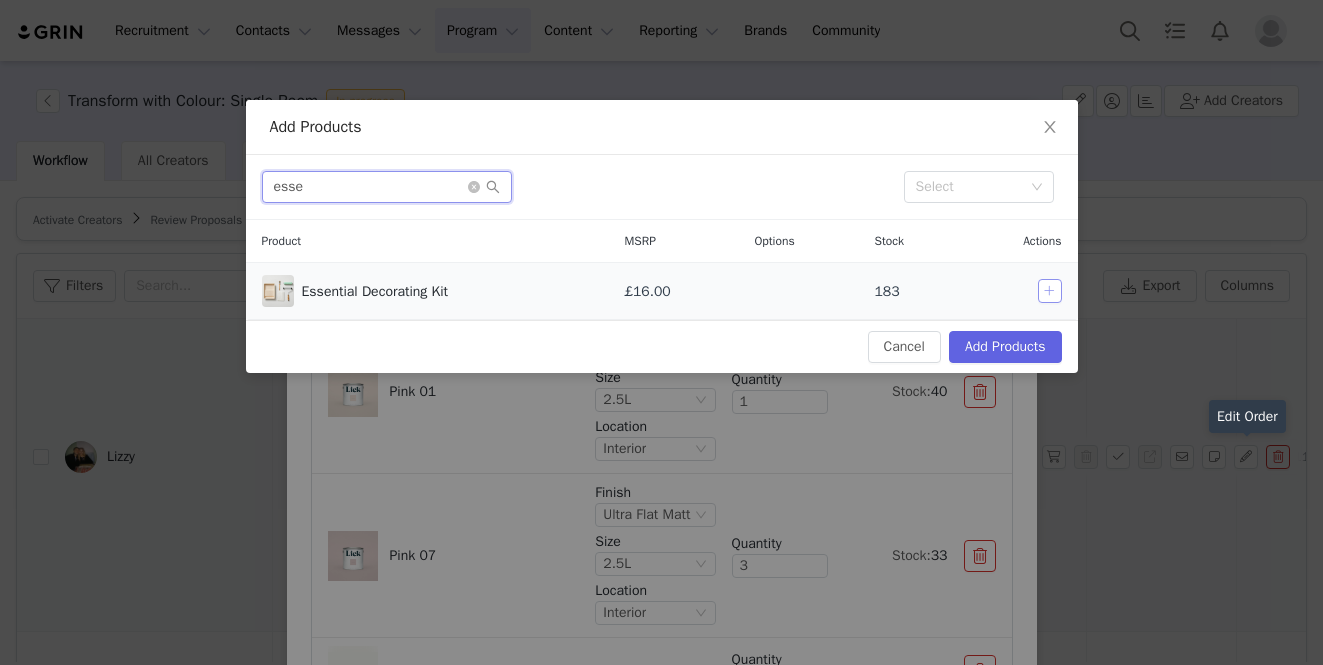 type on "esse" 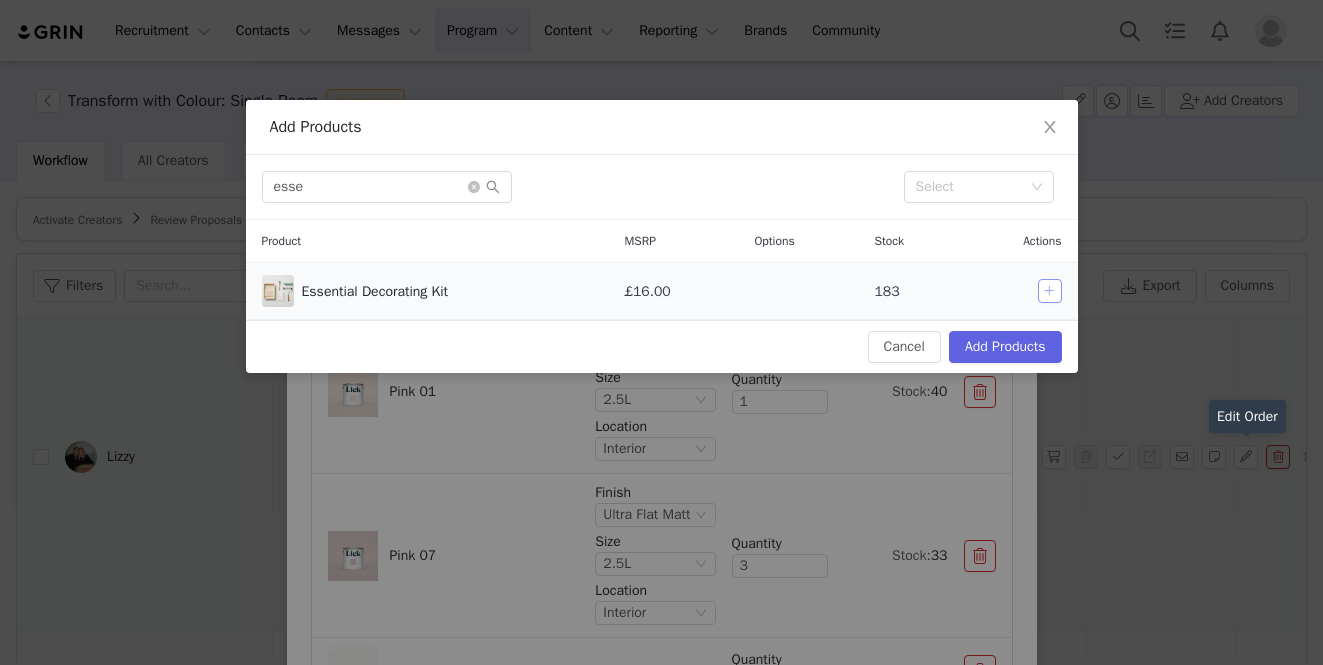 click at bounding box center [1050, 291] 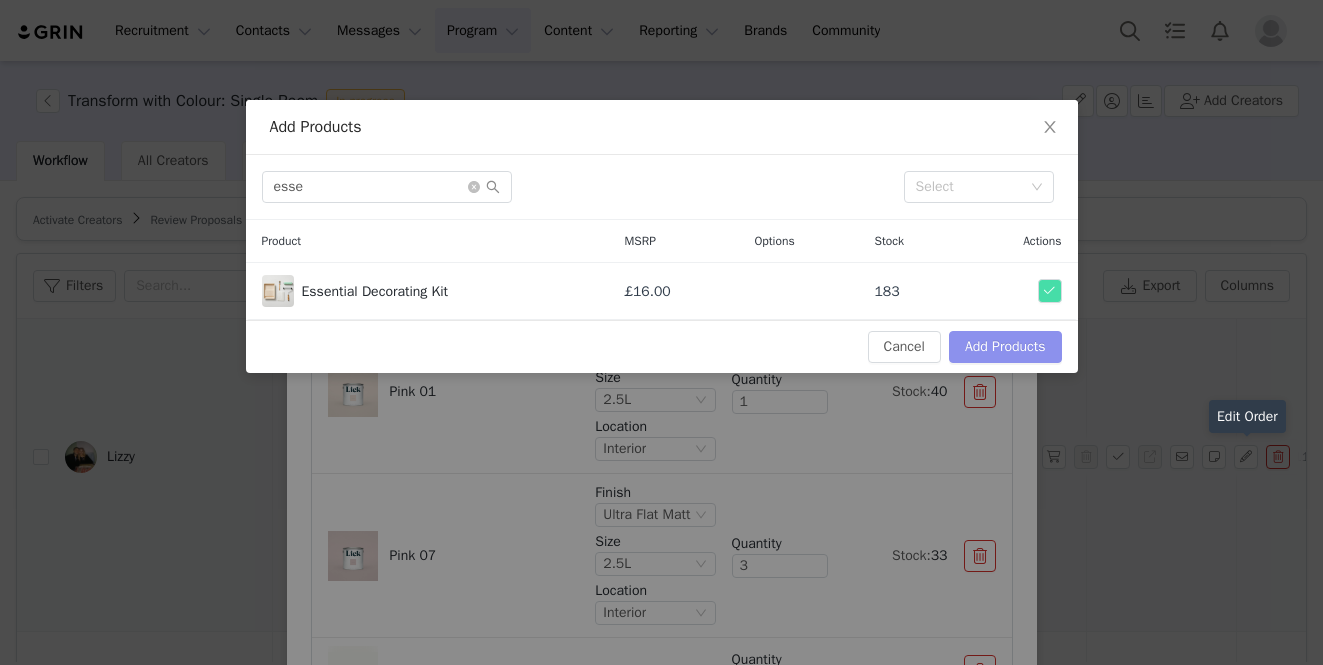 click on "Add Products" at bounding box center [1005, 347] 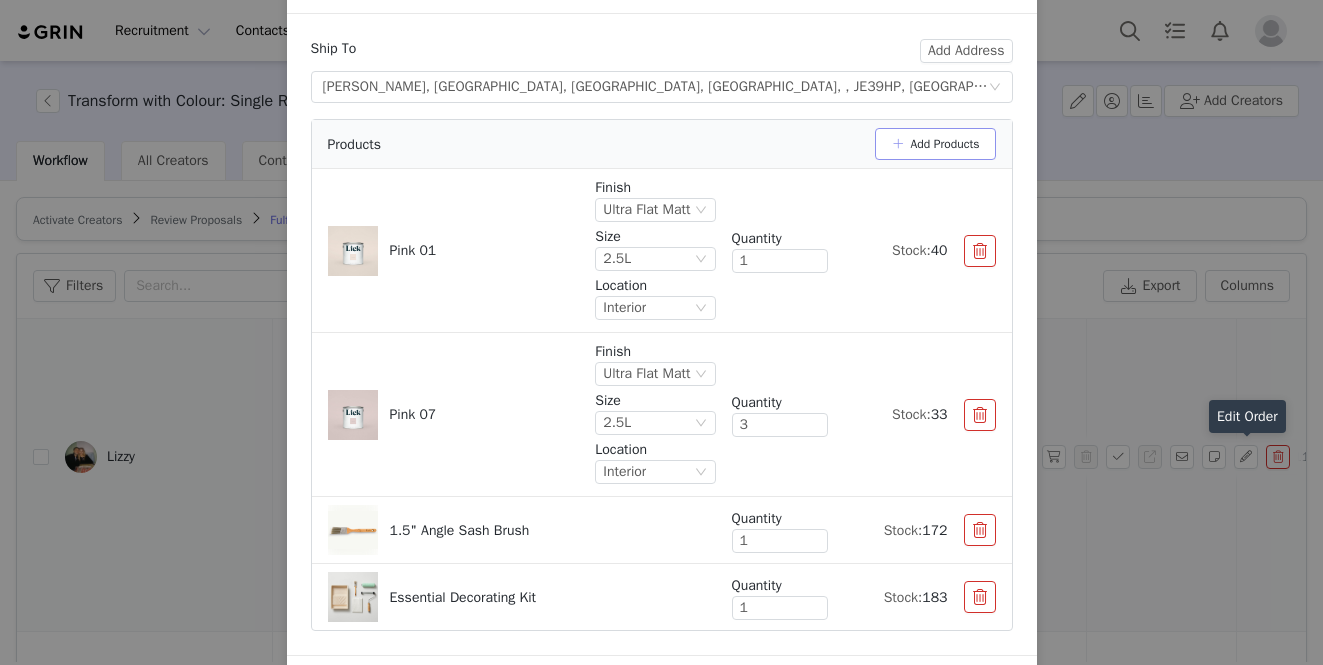 scroll, scrollTop: 208, scrollLeft: 0, axis: vertical 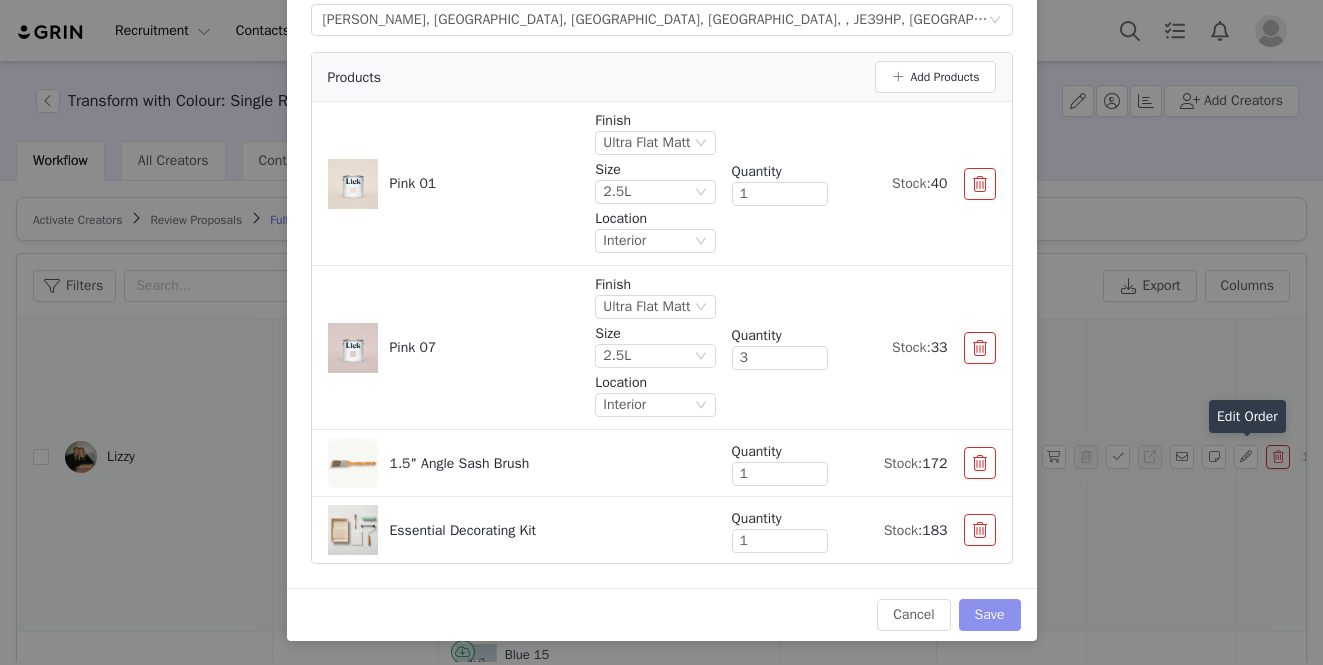 click on "Save" at bounding box center (990, 615) 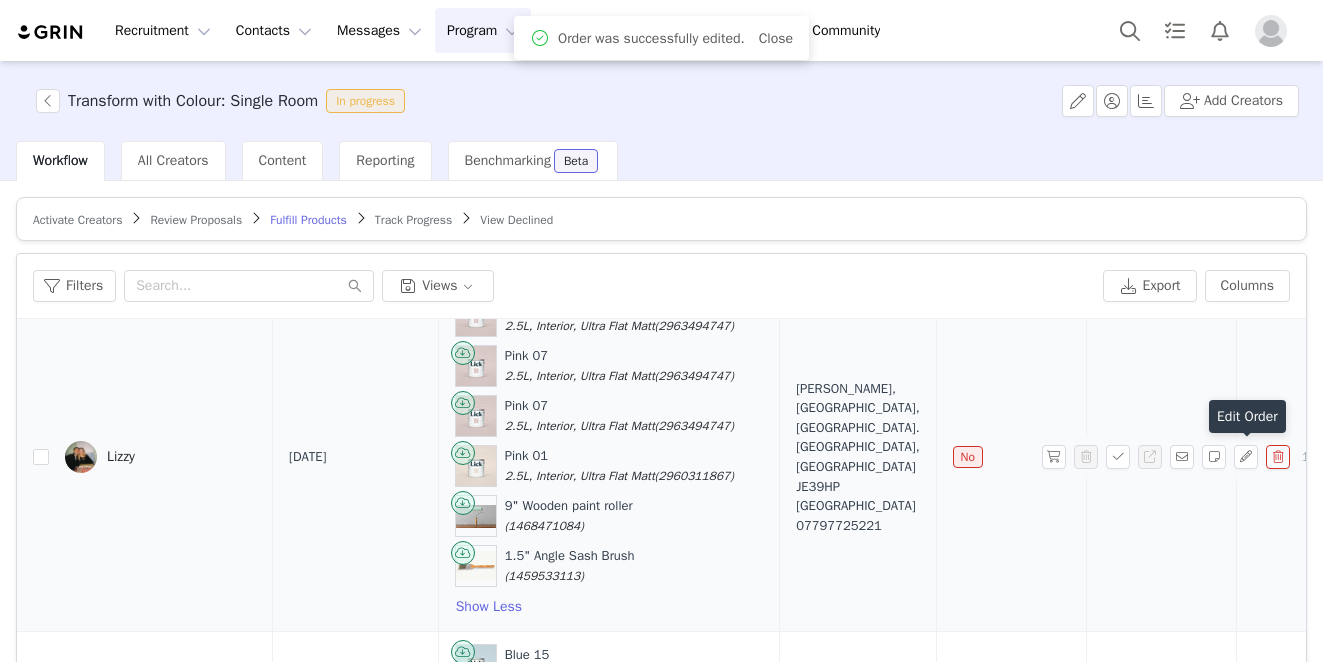 scroll, scrollTop: 0, scrollLeft: 0, axis: both 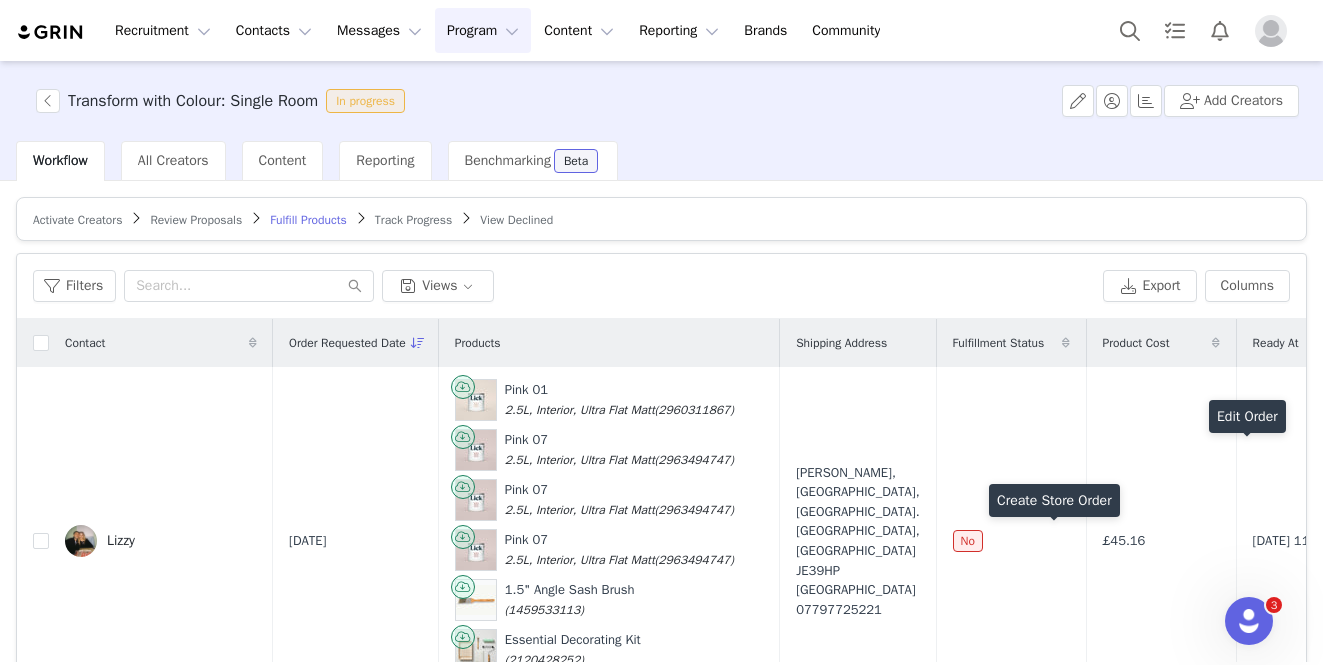 click at bounding box center [1054, 541] 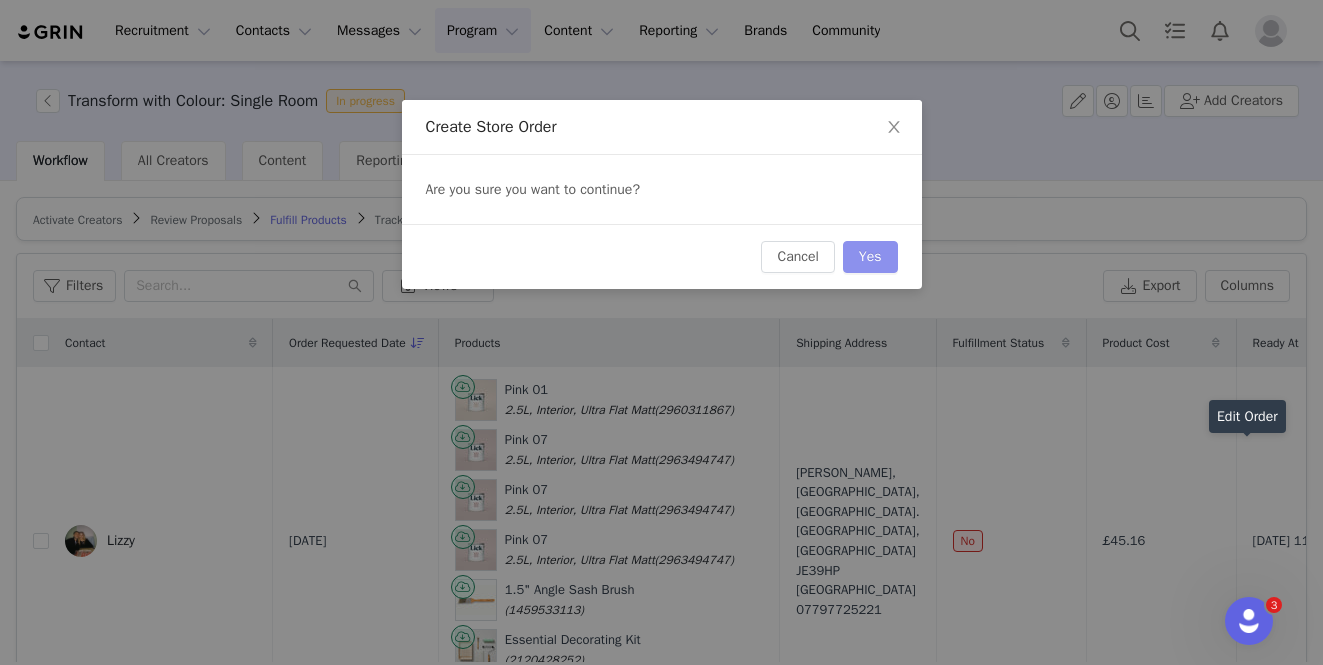 click on "Yes" at bounding box center [870, 257] 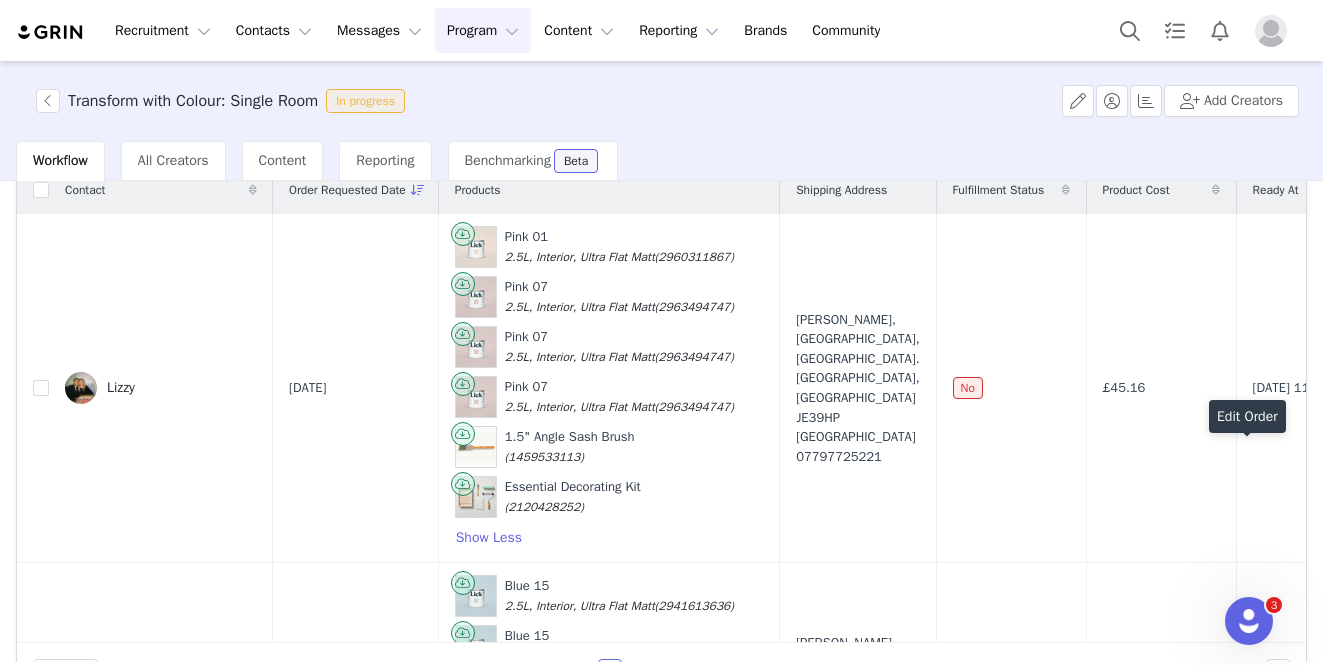 scroll, scrollTop: 188, scrollLeft: 0, axis: vertical 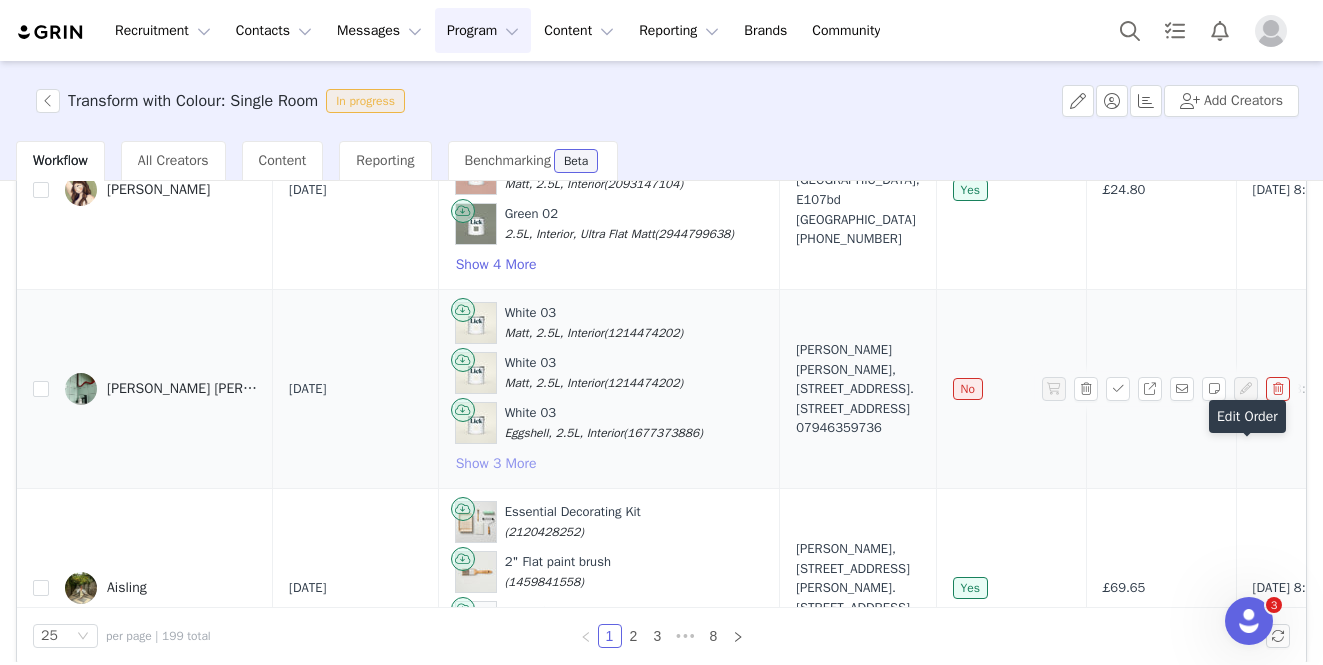 click on "Show 3 More" at bounding box center [496, 464] 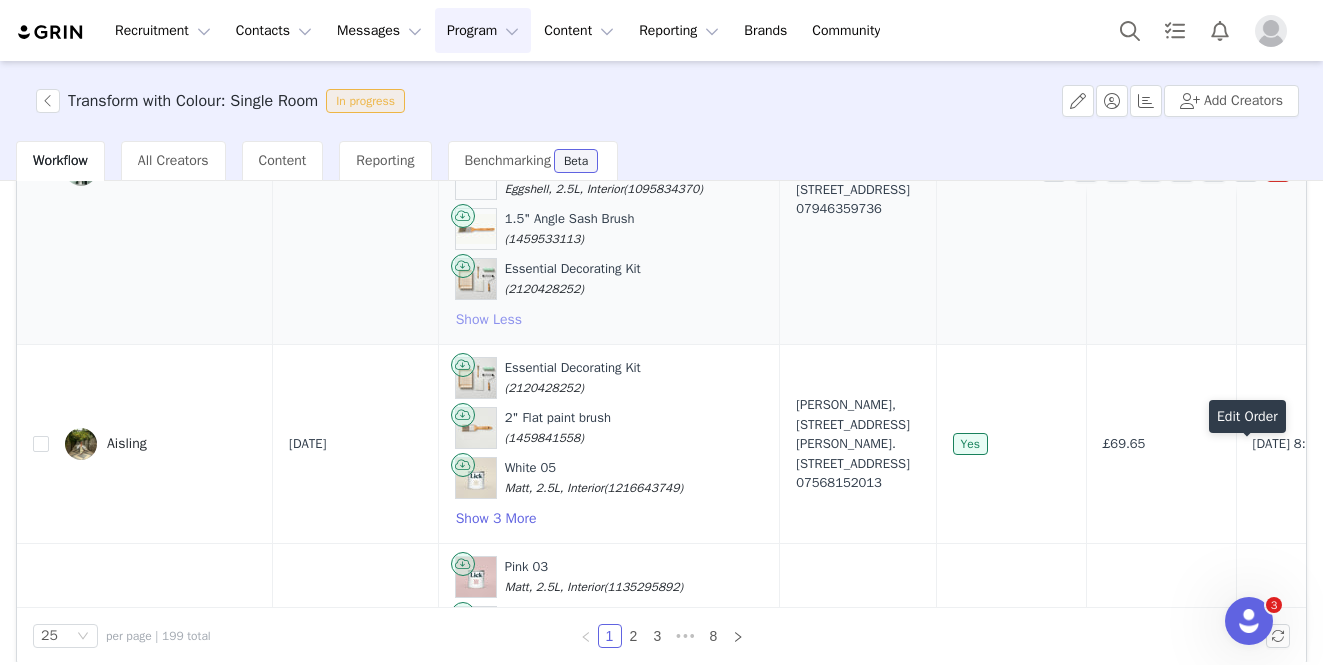 scroll, scrollTop: 1514, scrollLeft: 0, axis: vertical 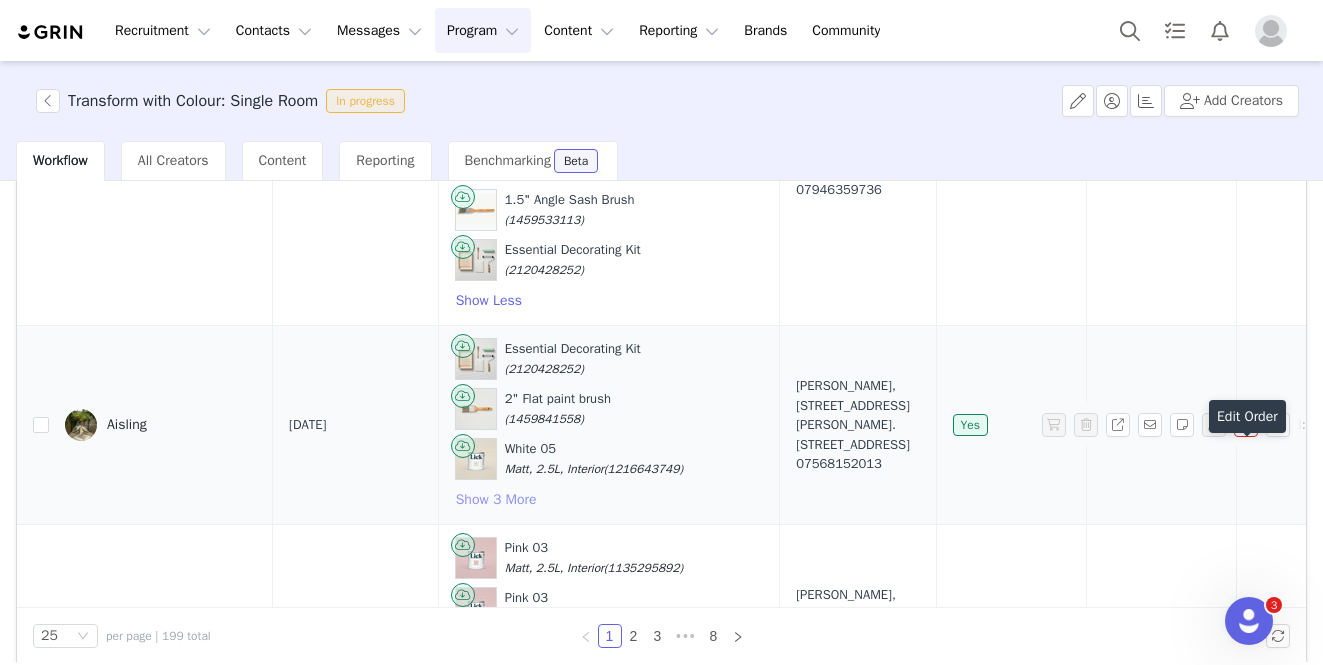 click on "Show 3 More" at bounding box center (496, 500) 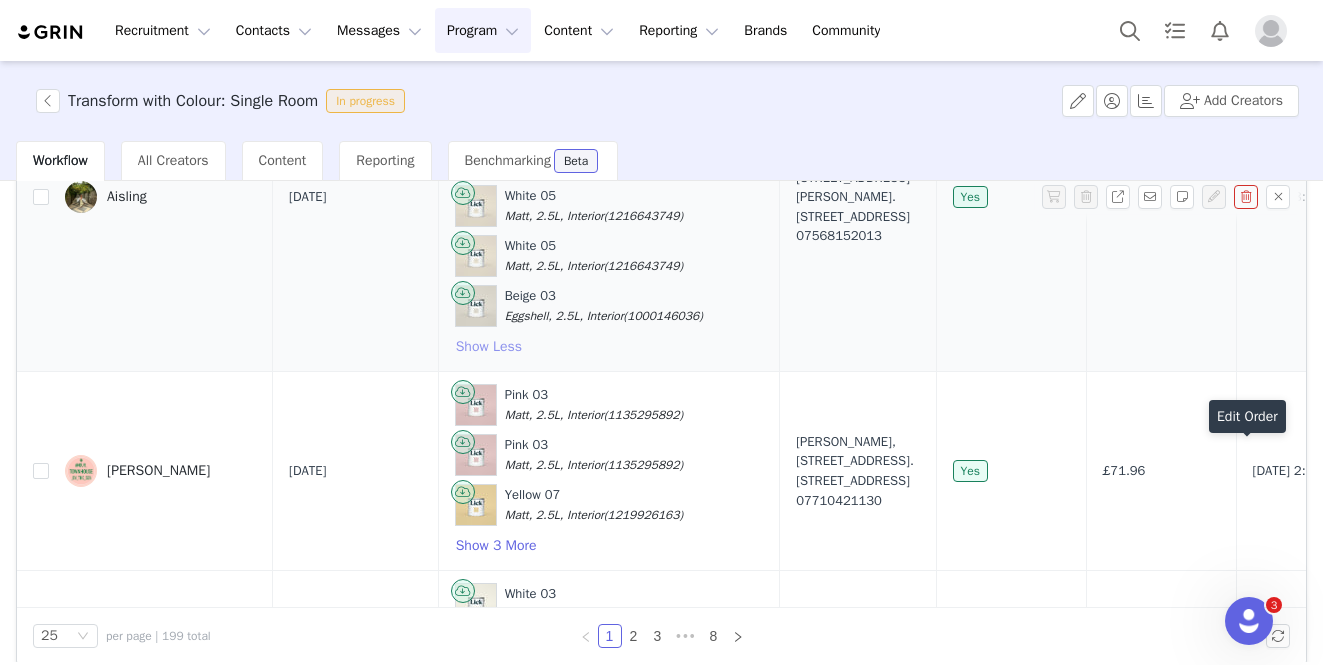 scroll, scrollTop: 1823, scrollLeft: 0, axis: vertical 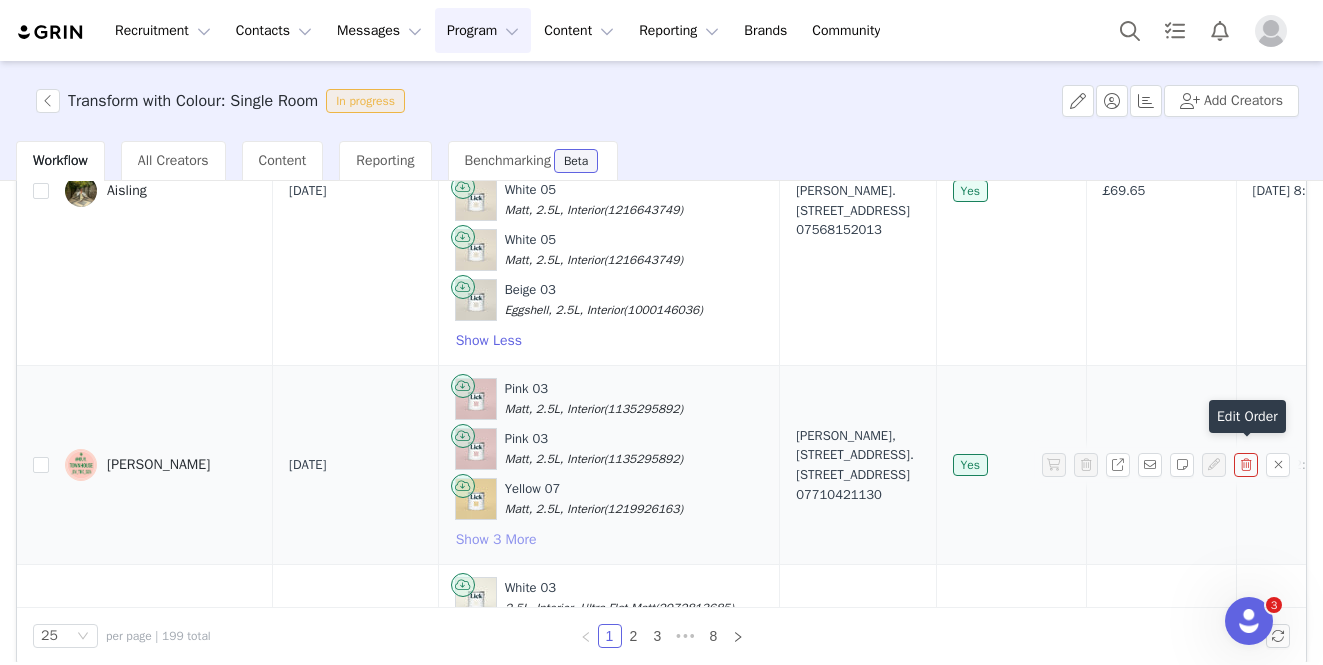 click on "Show 3 More" at bounding box center (496, 540) 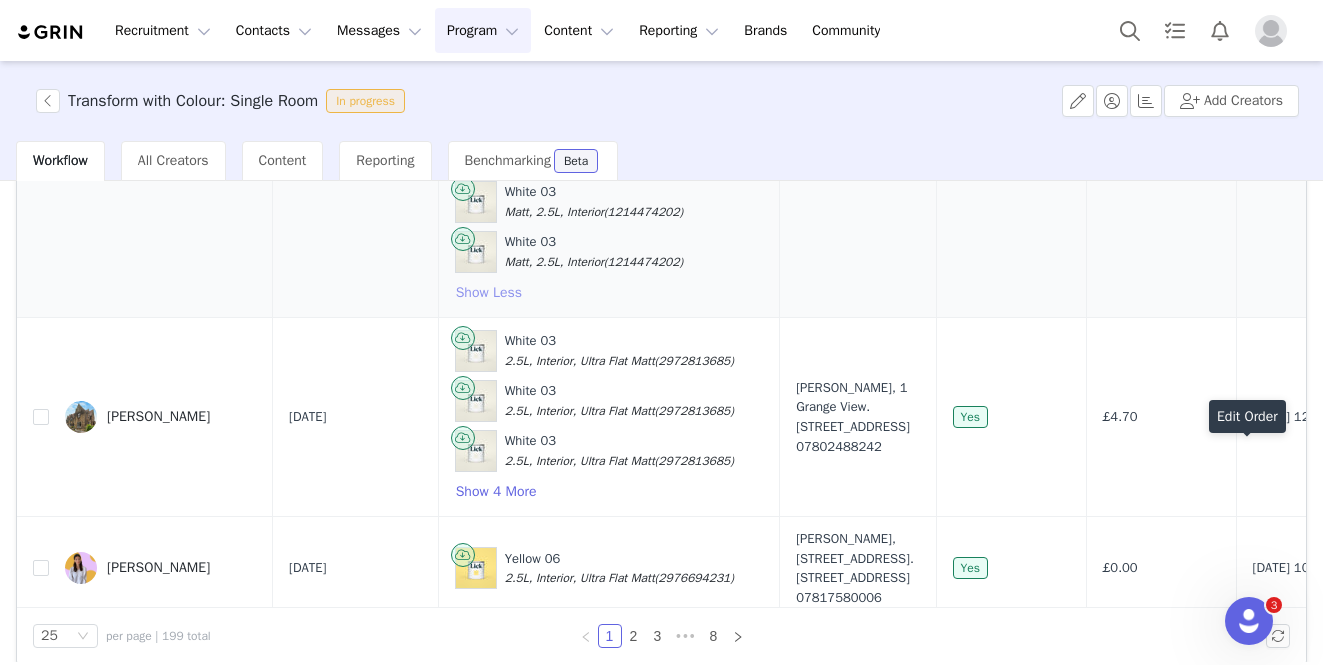 scroll, scrollTop: 2233, scrollLeft: 0, axis: vertical 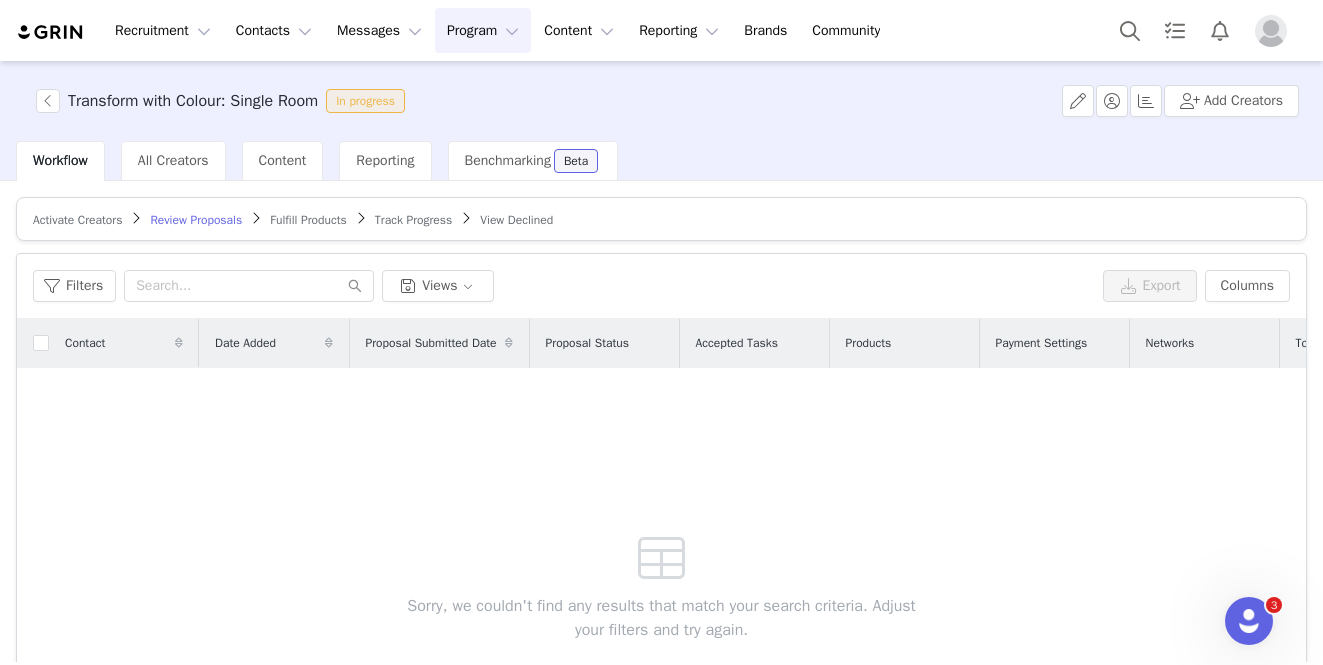 click on "Fulfill Products" at bounding box center (308, 220) 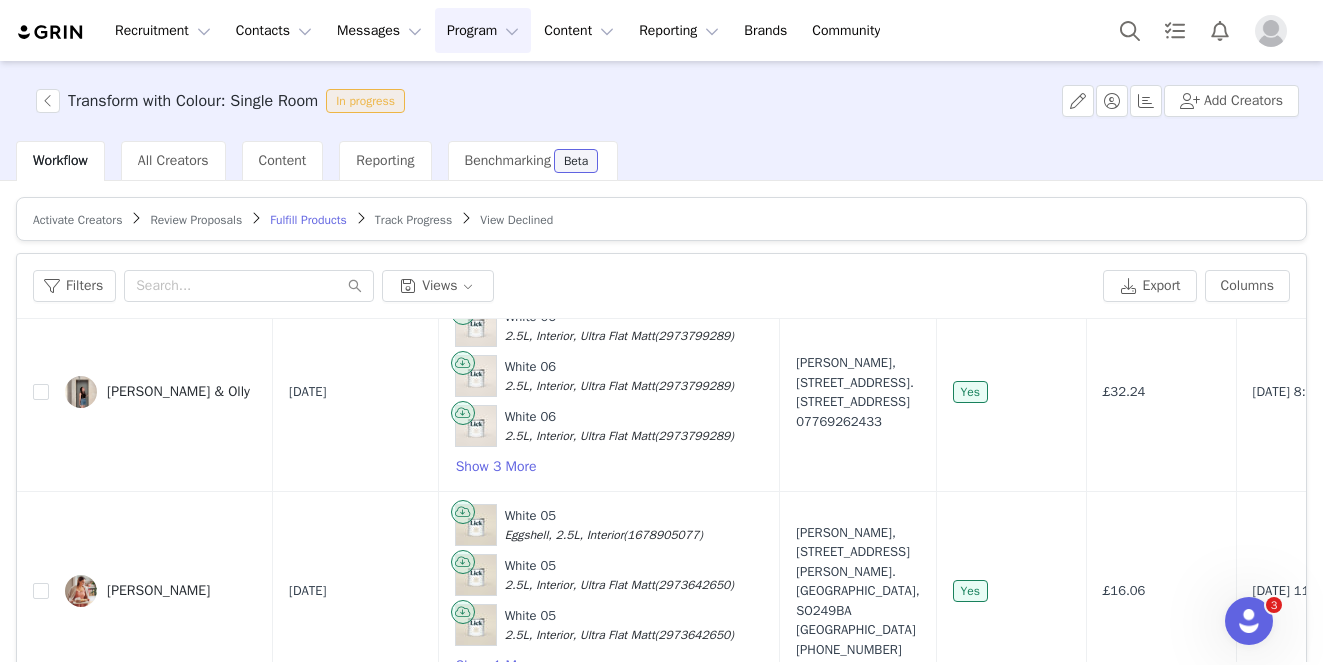 scroll, scrollTop: 2333, scrollLeft: 0, axis: vertical 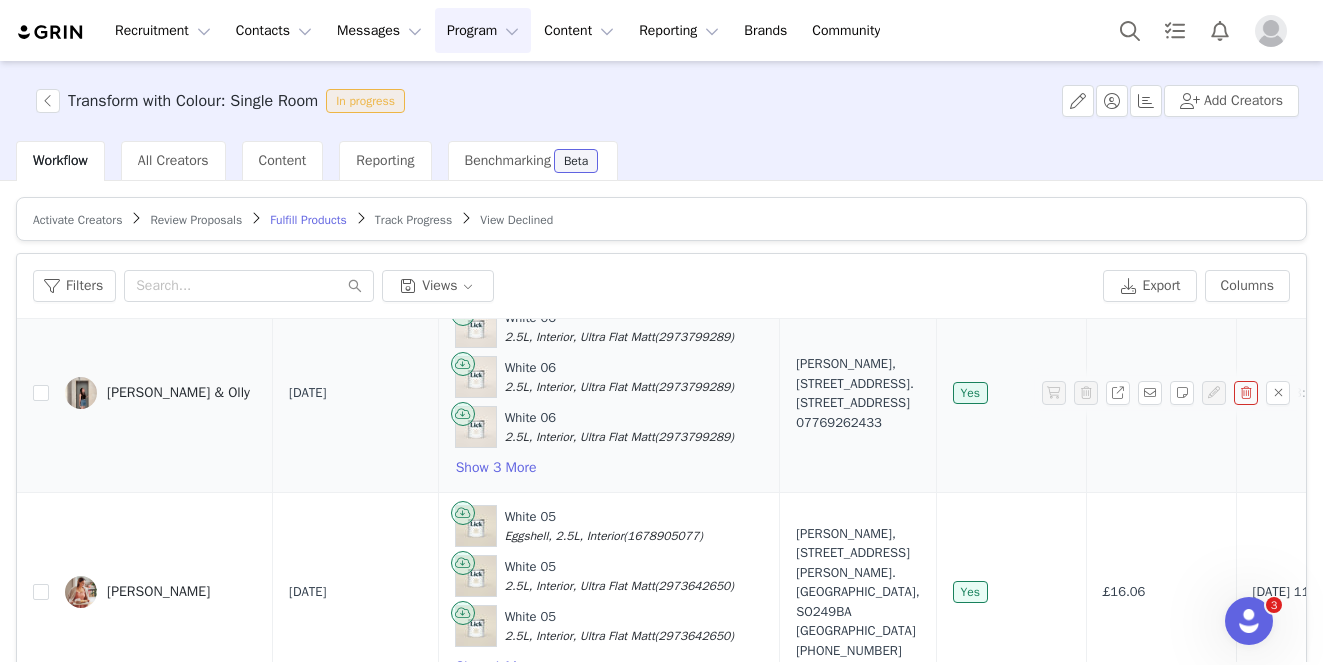 click on "Richael & Olly" at bounding box center (178, 393) 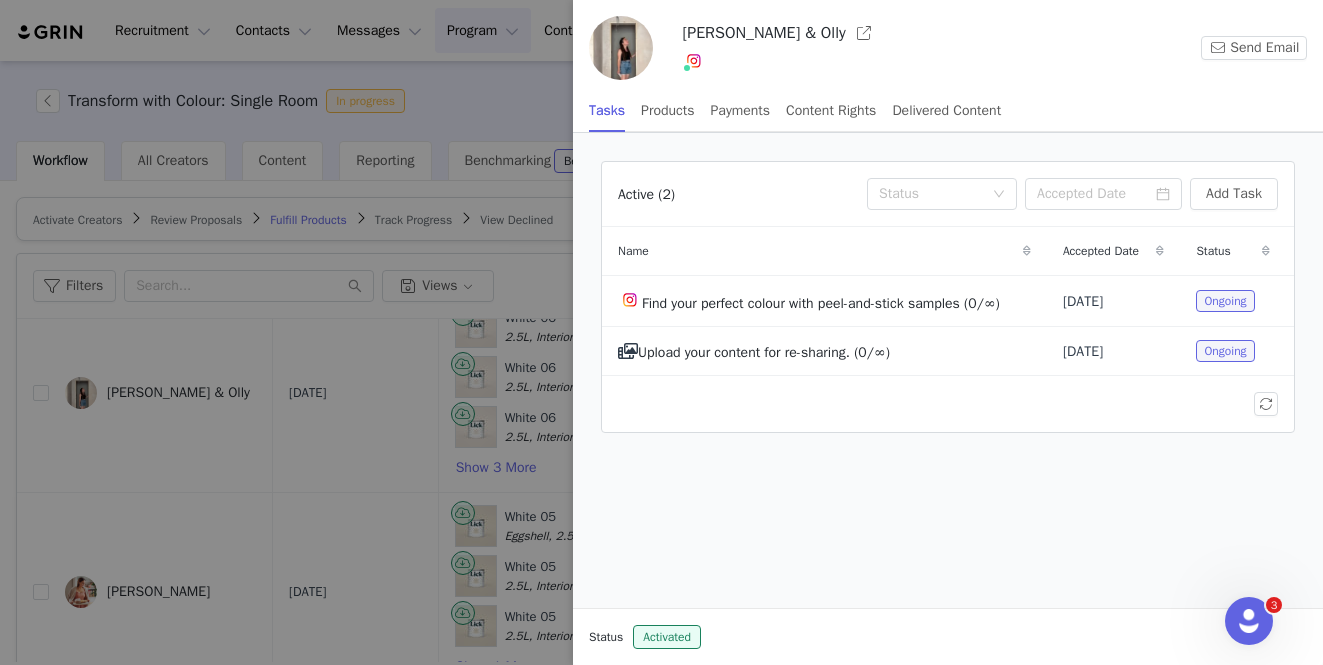 click at bounding box center (661, 332) 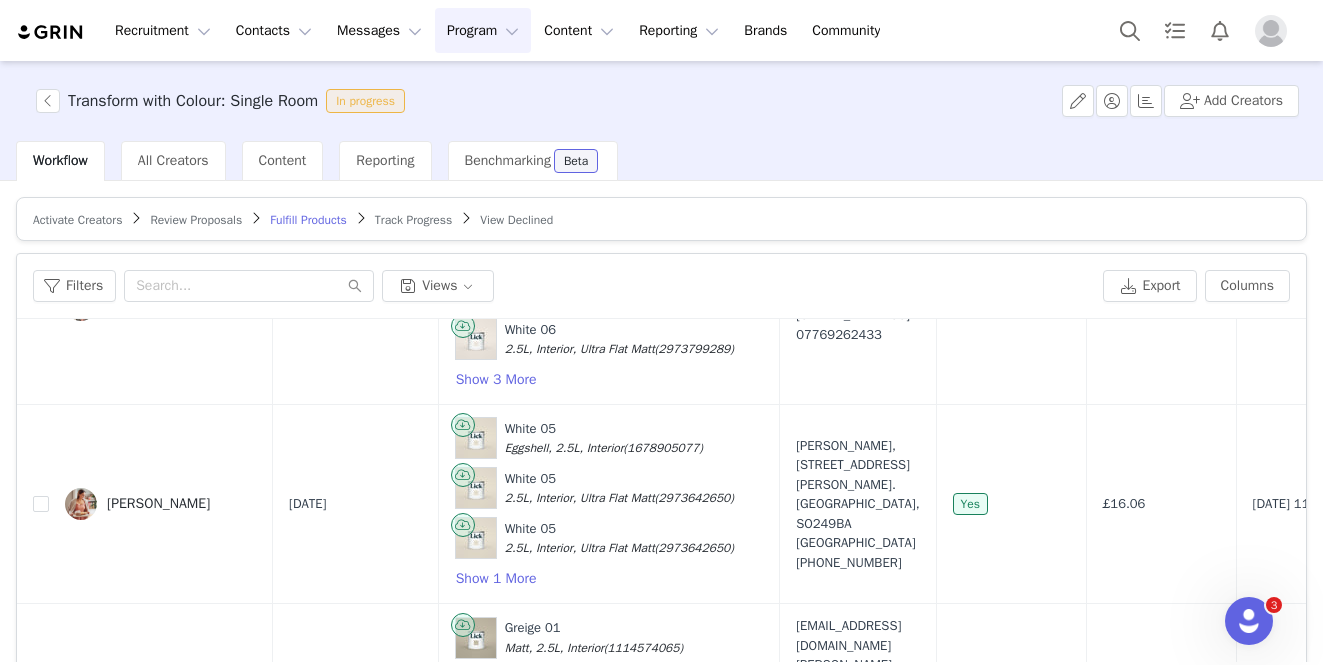 scroll, scrollTop: 2442, scrollLeft: 0, axis: vertical 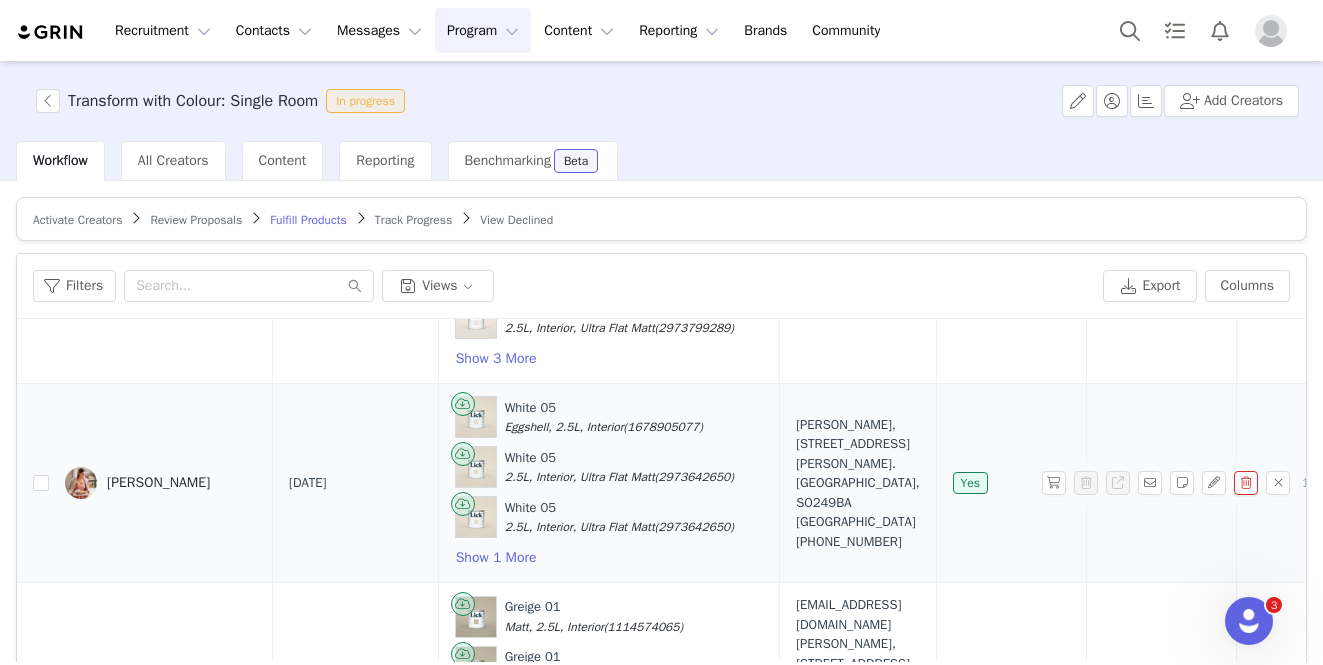 click on "[PERSON_NAME]" at bounding box center (161, 483) 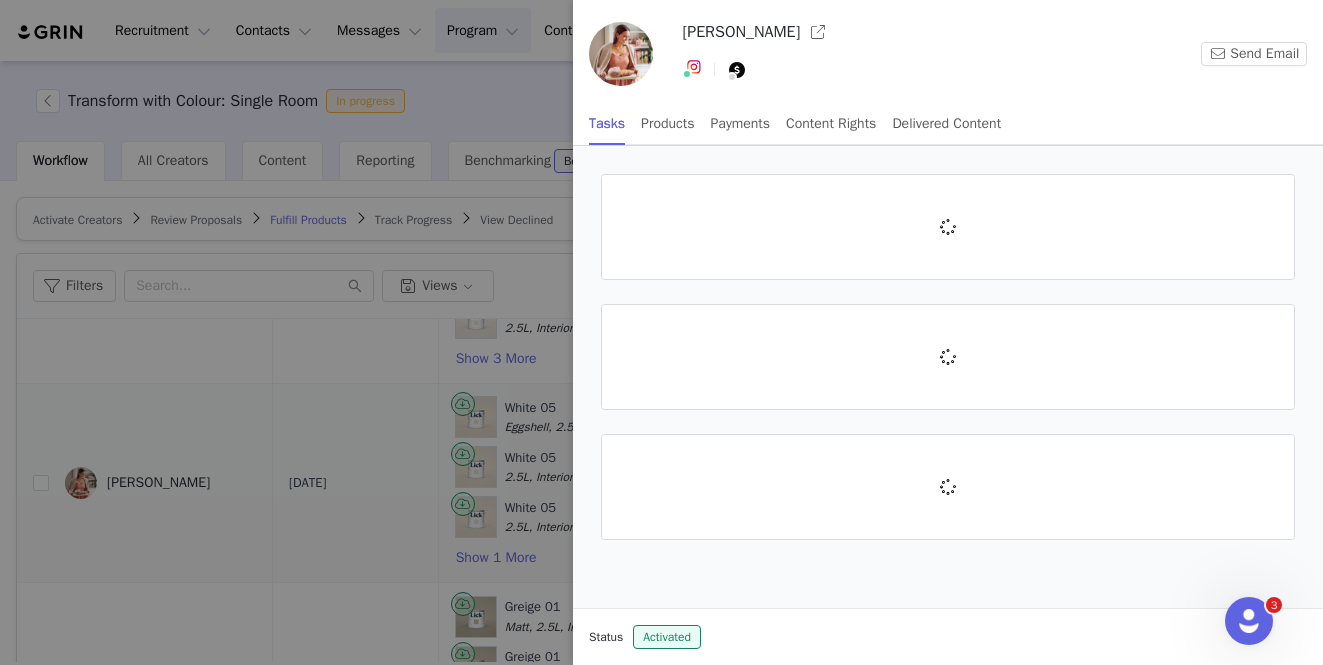 click at bounding box center (661, 332) 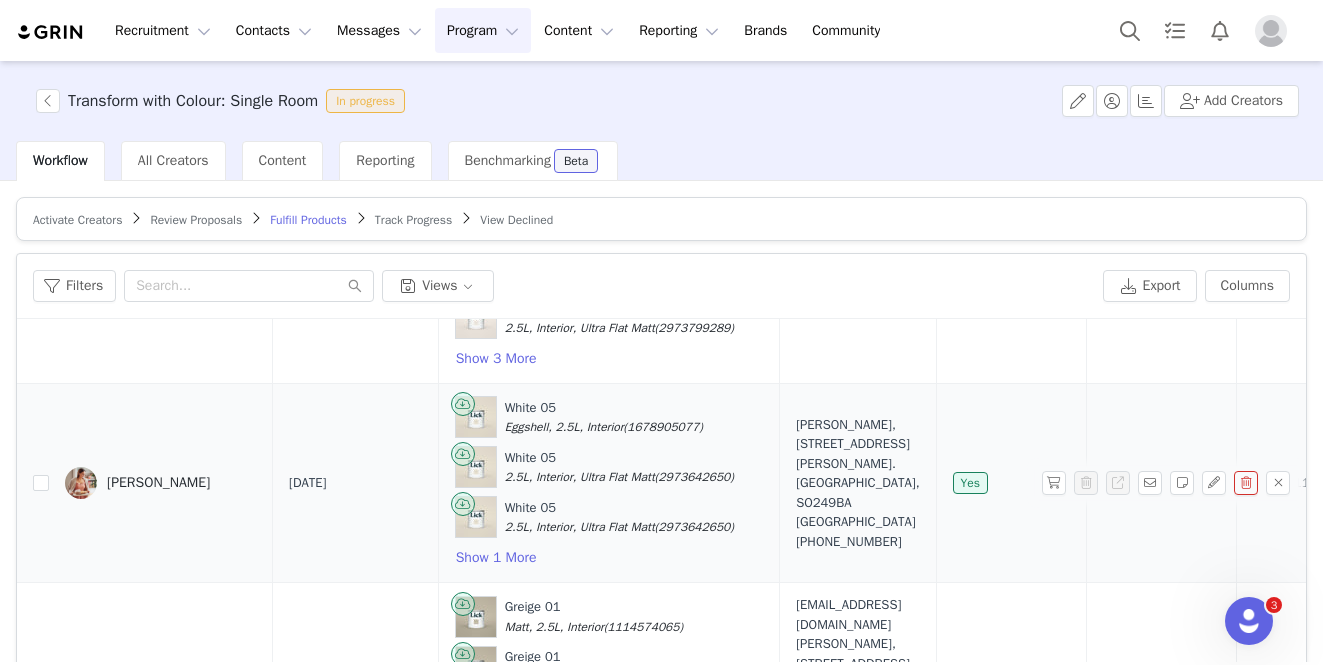 click at bounding box center [81, 483] 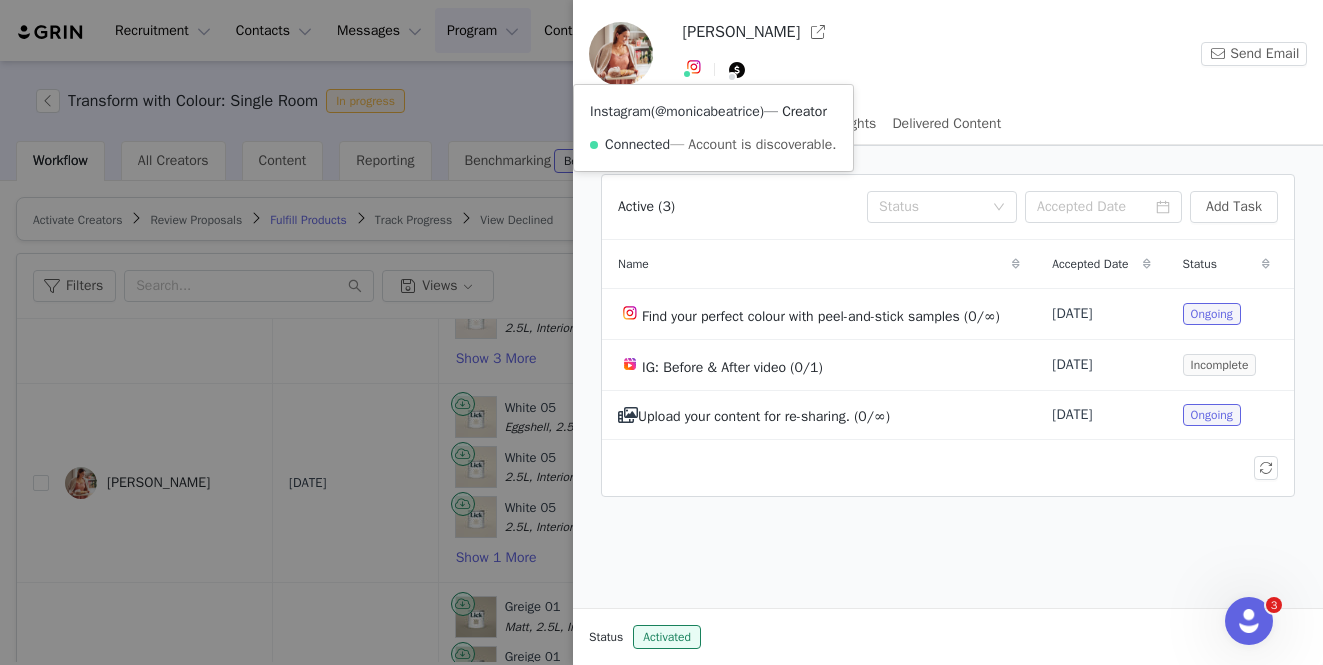 click on "@monicabeatrice" at bounding box center [707, 111] 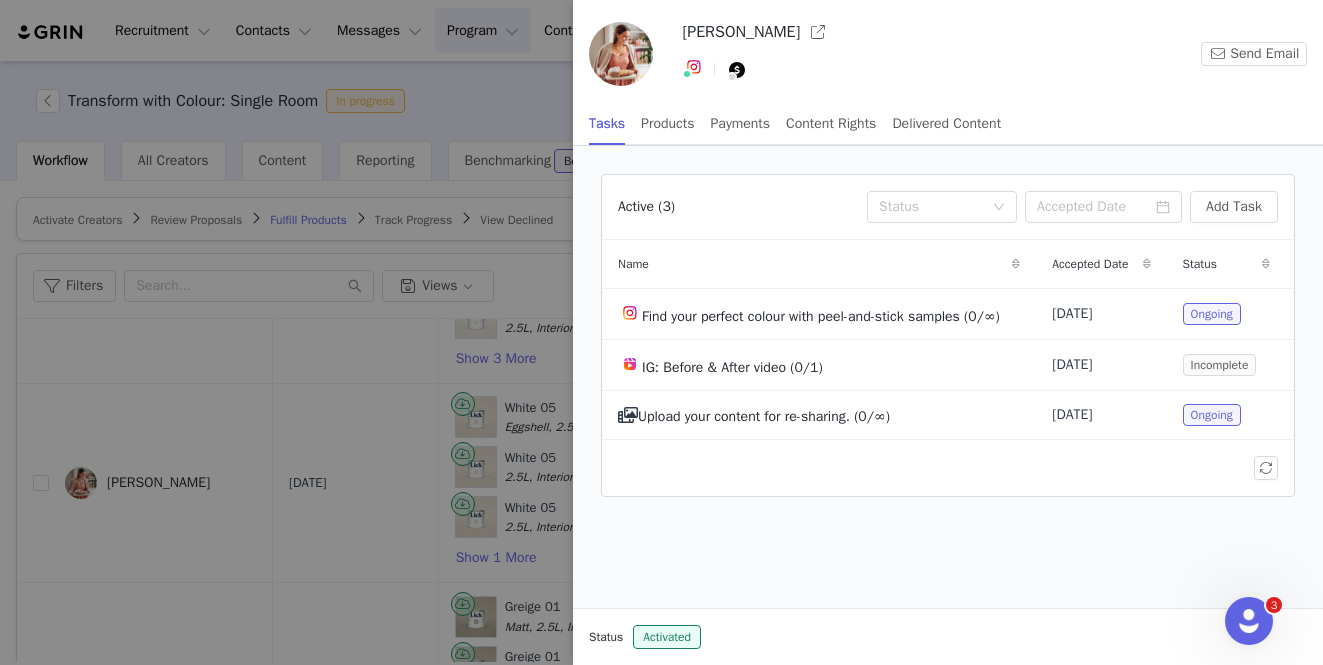 click at bounding box center [661, 332] 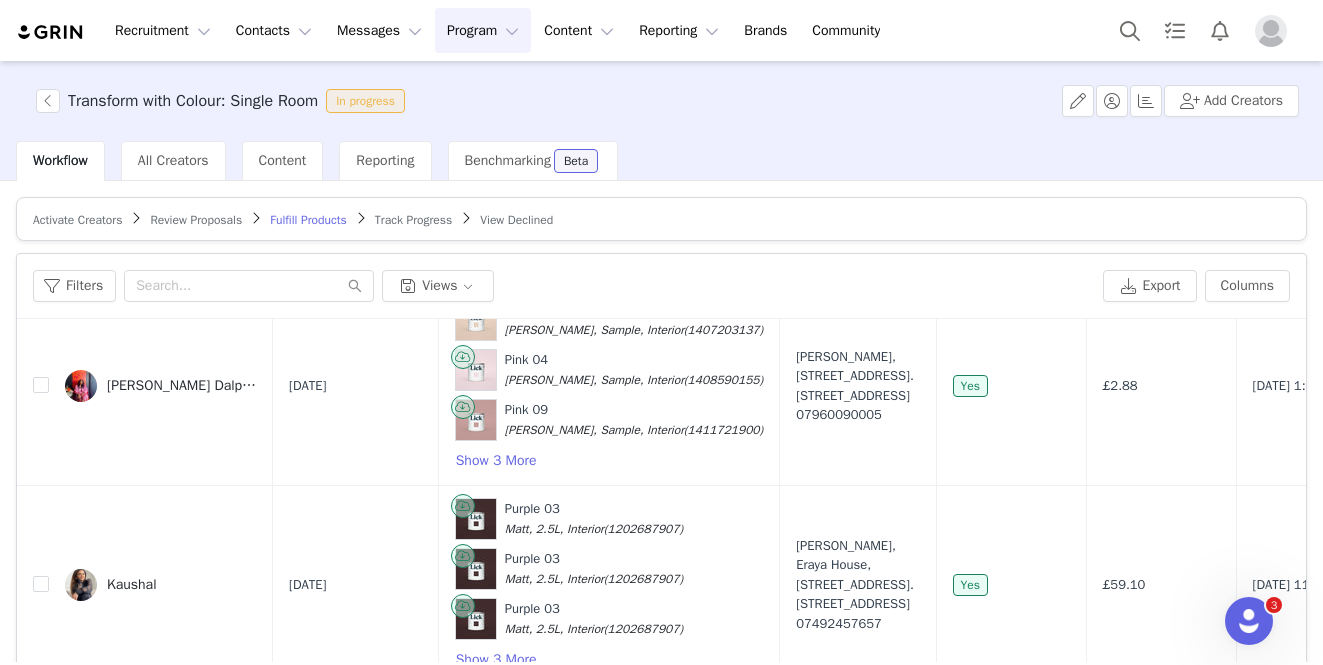 scroll, scrollTop: 3109, scrollLeft: 0, axis: vertical 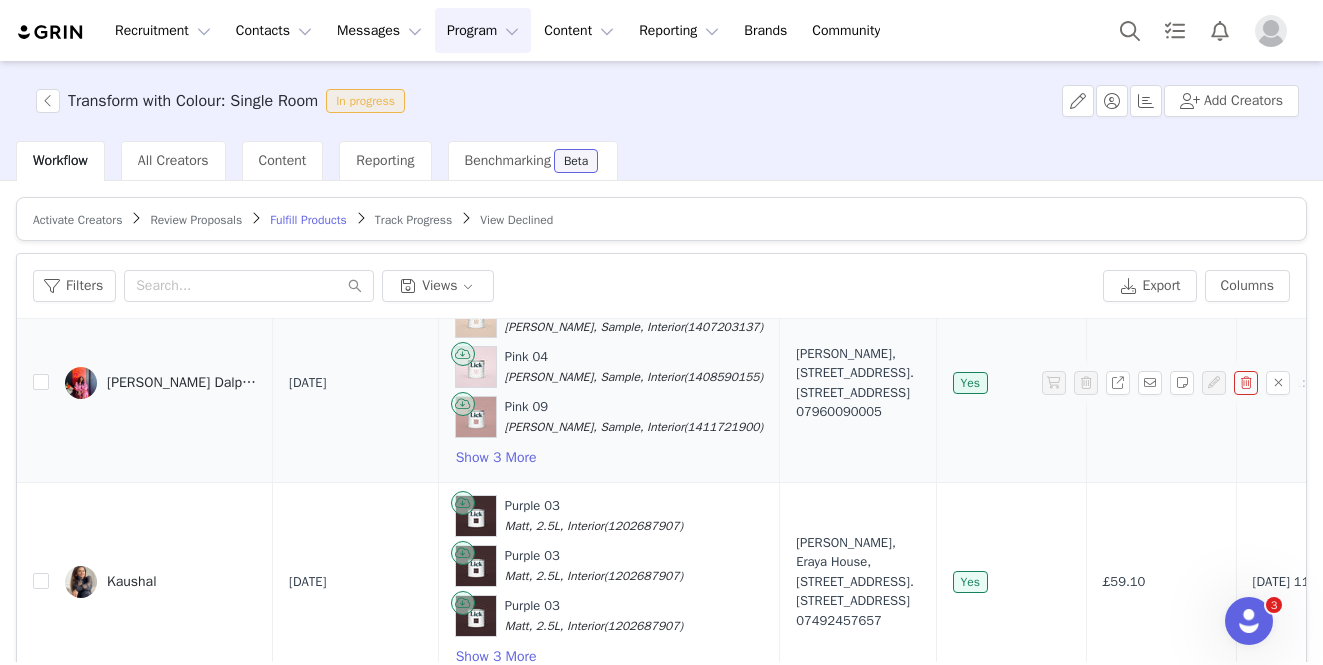 click on "𝐑𝐨𝐜𝐡𝐞𝐥𝐥𝐞 Dalphinis" at bounding box center (182, 383) 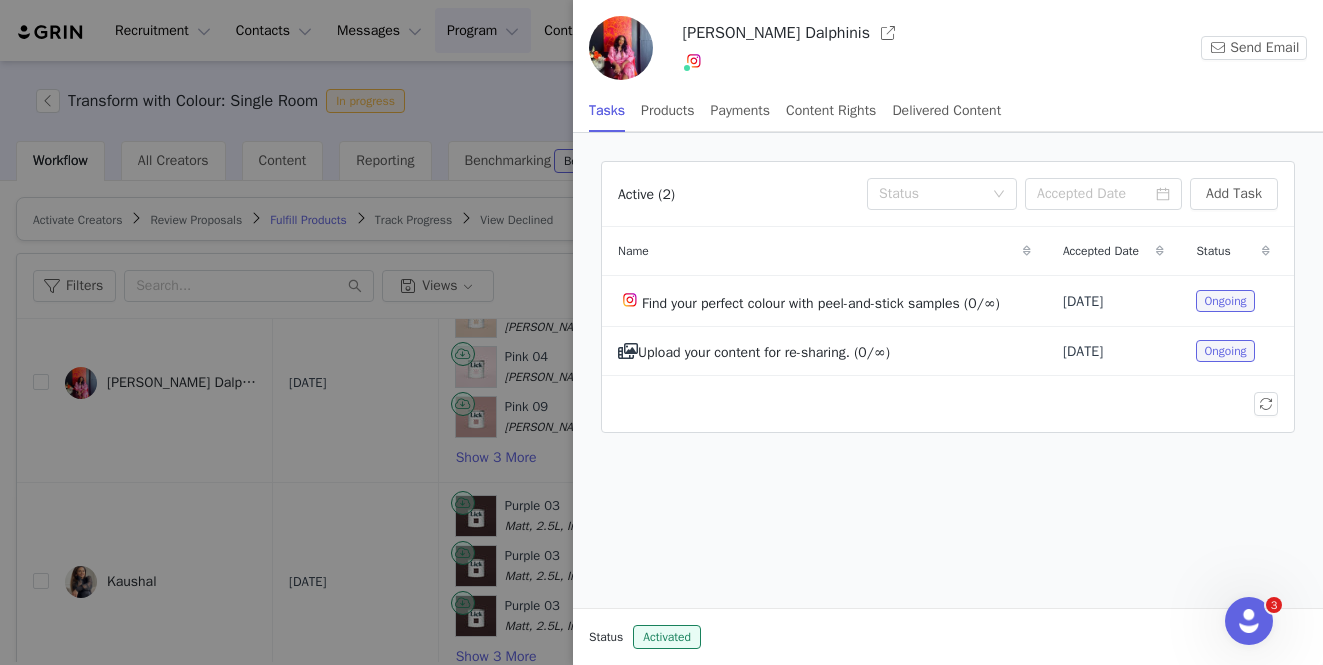 click at bounding box center [661, 332] 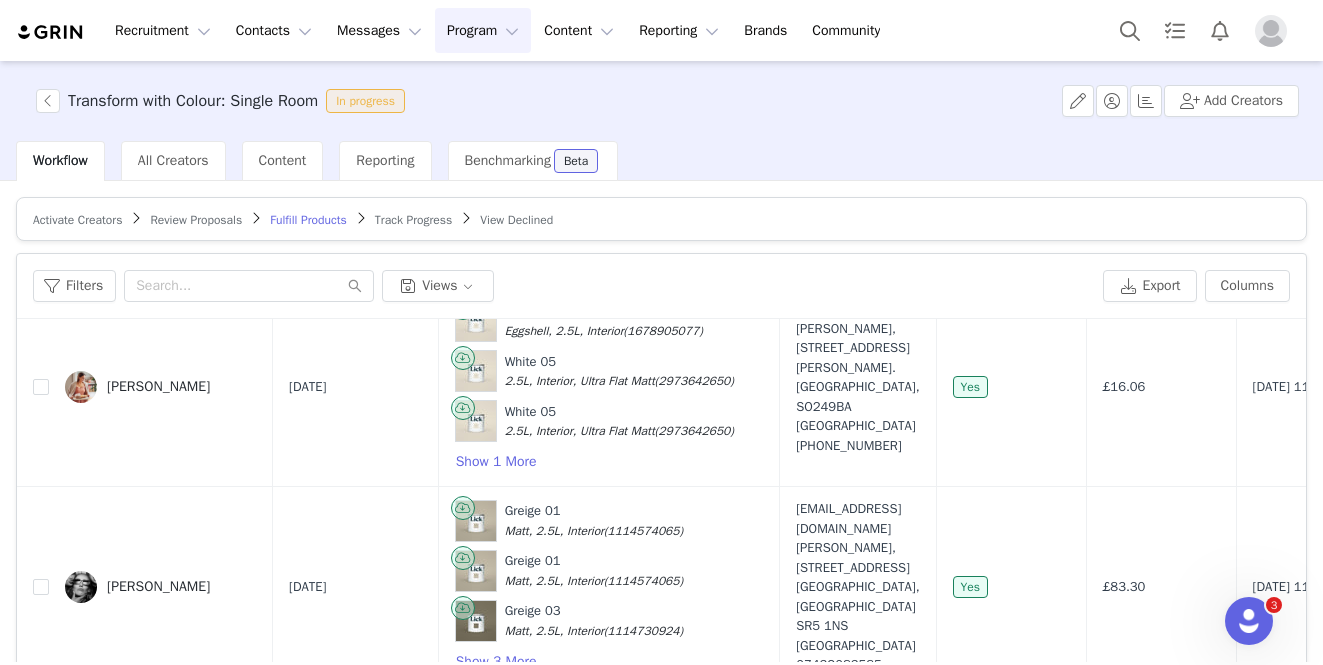 scroll, scrollTop: 2493, scrollLeft: 0, axis: vertical 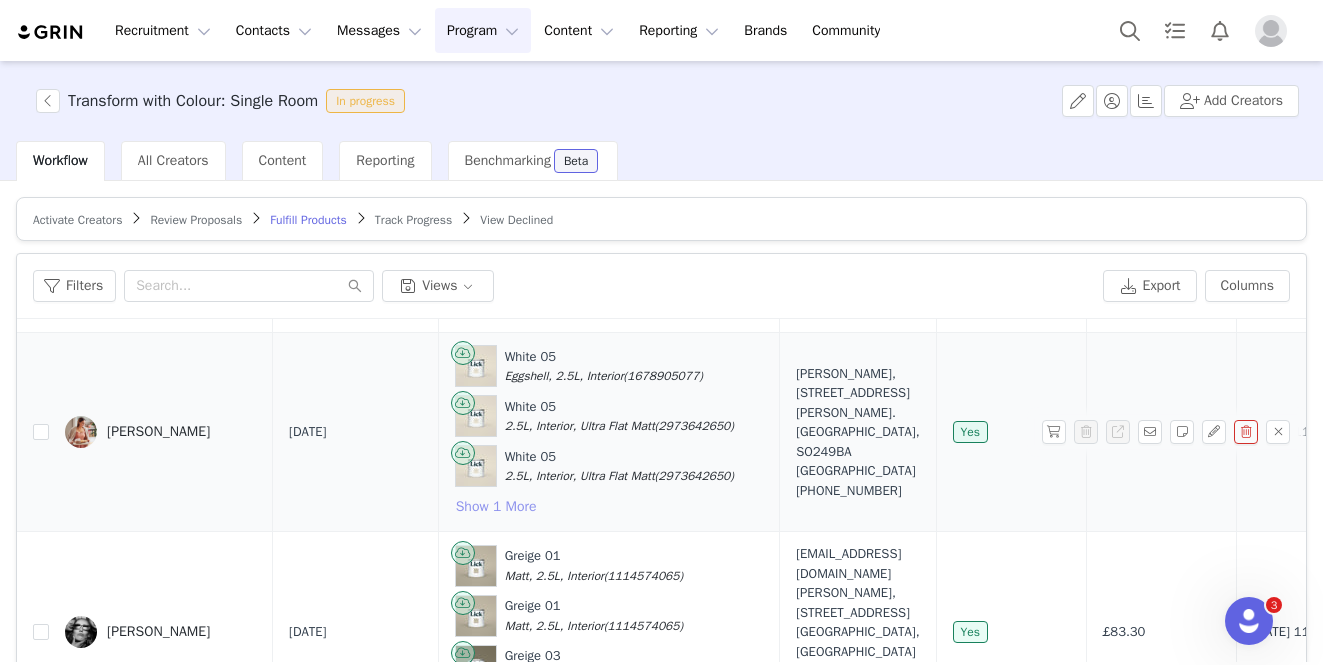 click on "Show 1 More" at bounding box center [496, 507] 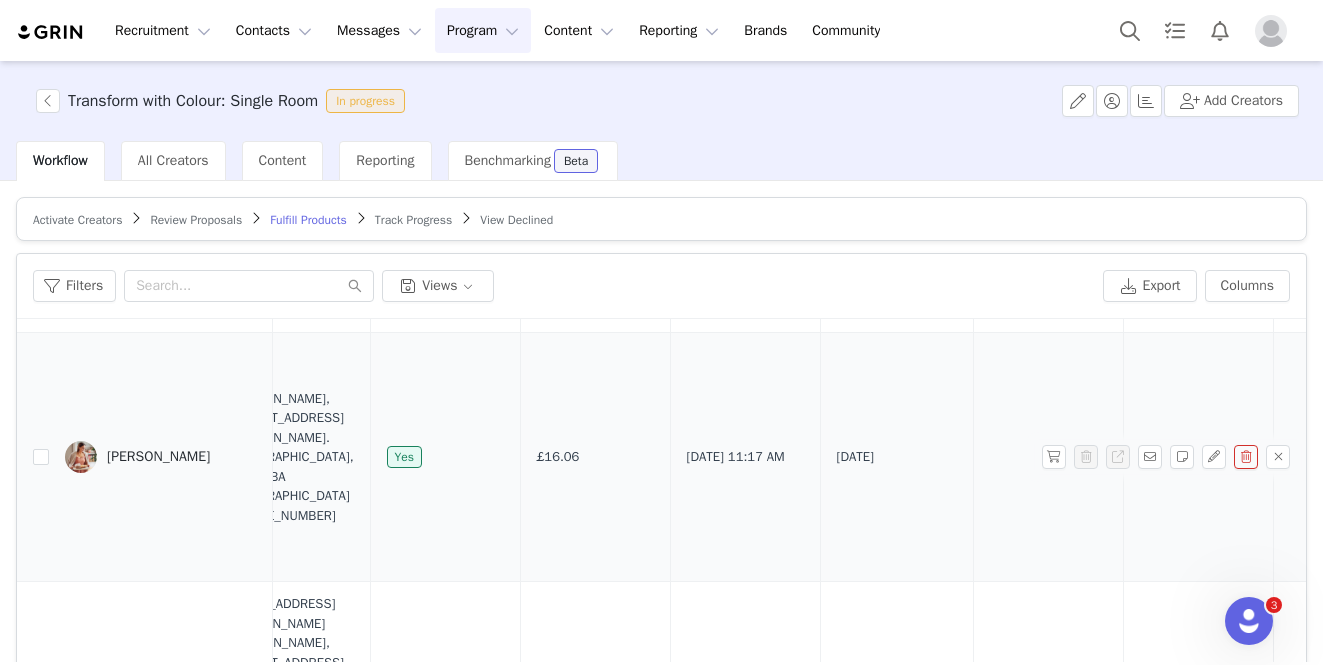 scroll, scrollTop: 2494, scrollLeft: 566, axis: both 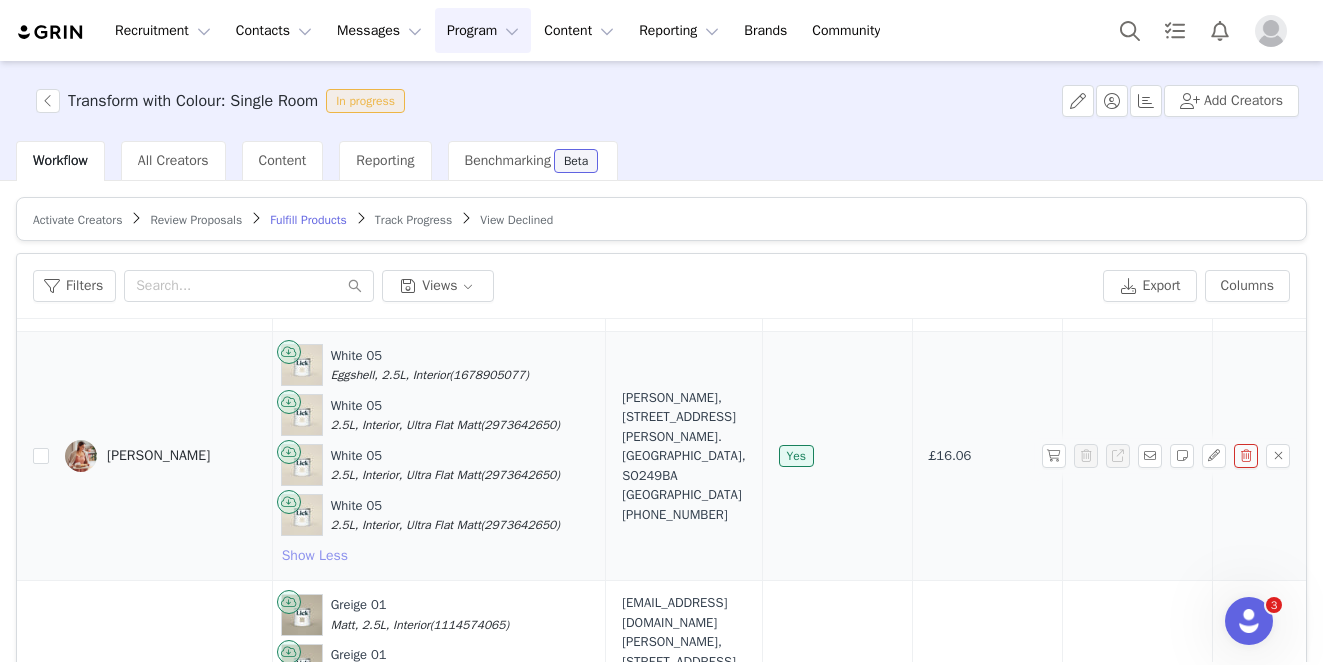 click on "Show Less" at bounding box center (315, 556) 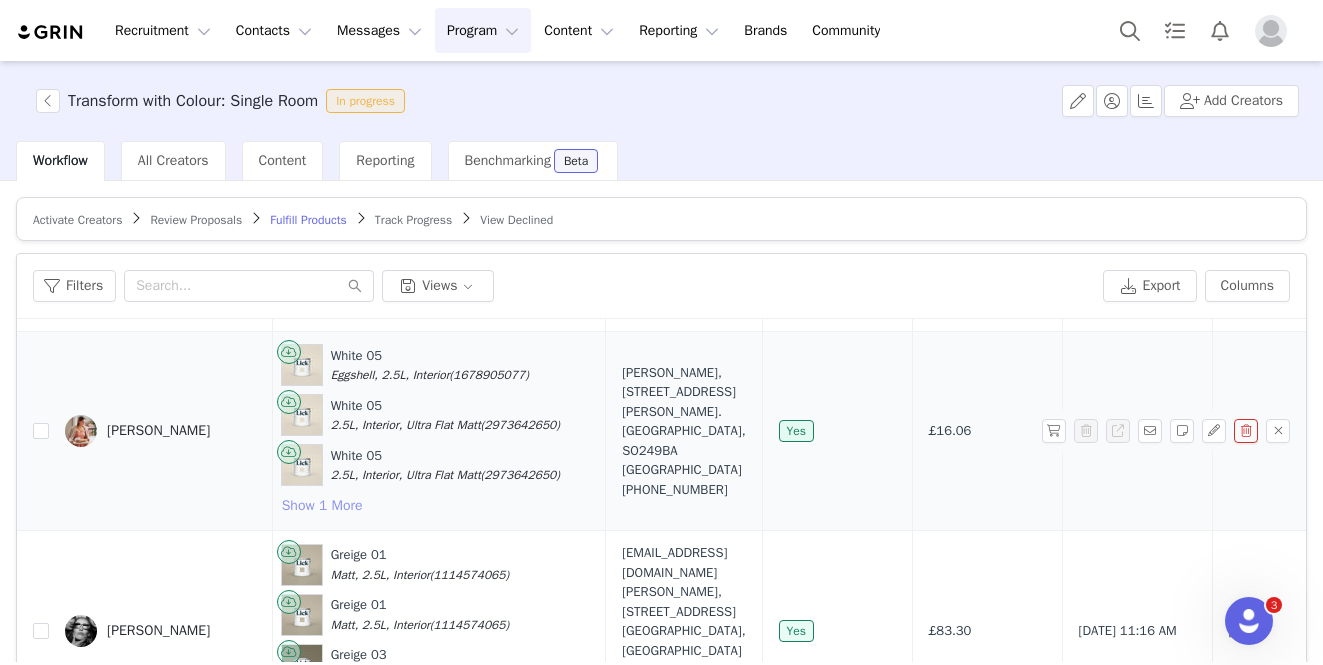 click on "Show 1 More" at bounding box center [322, 506] 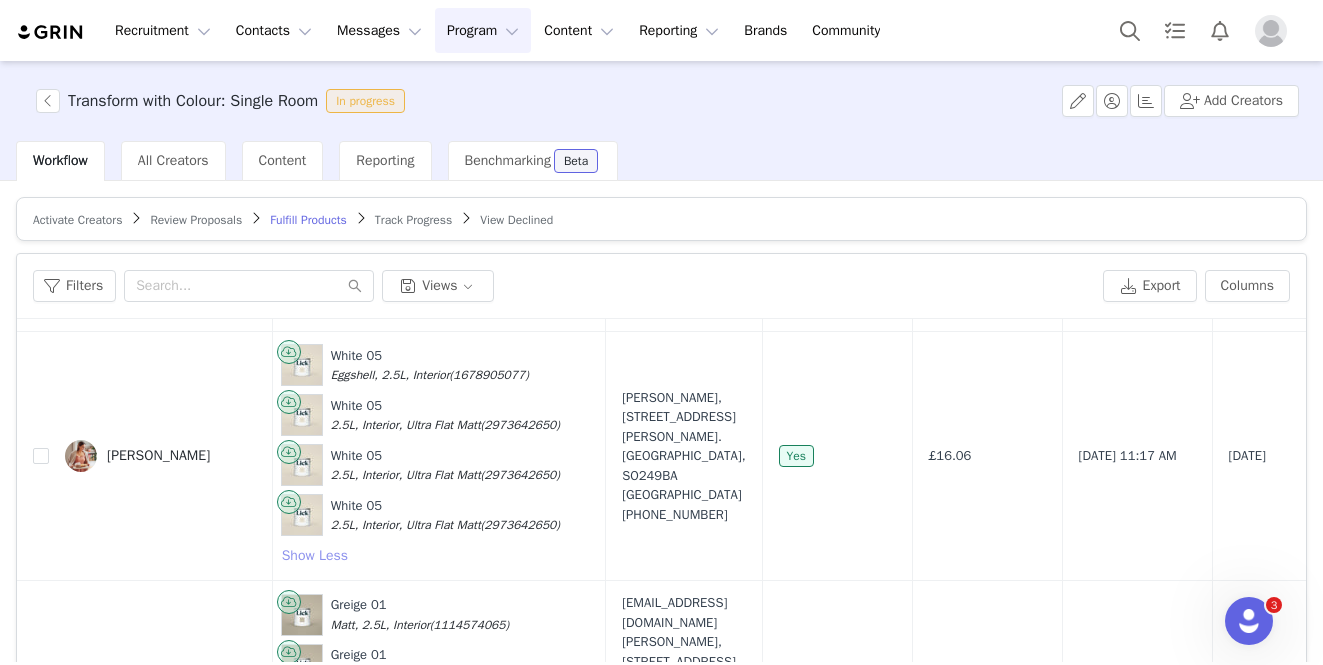 type 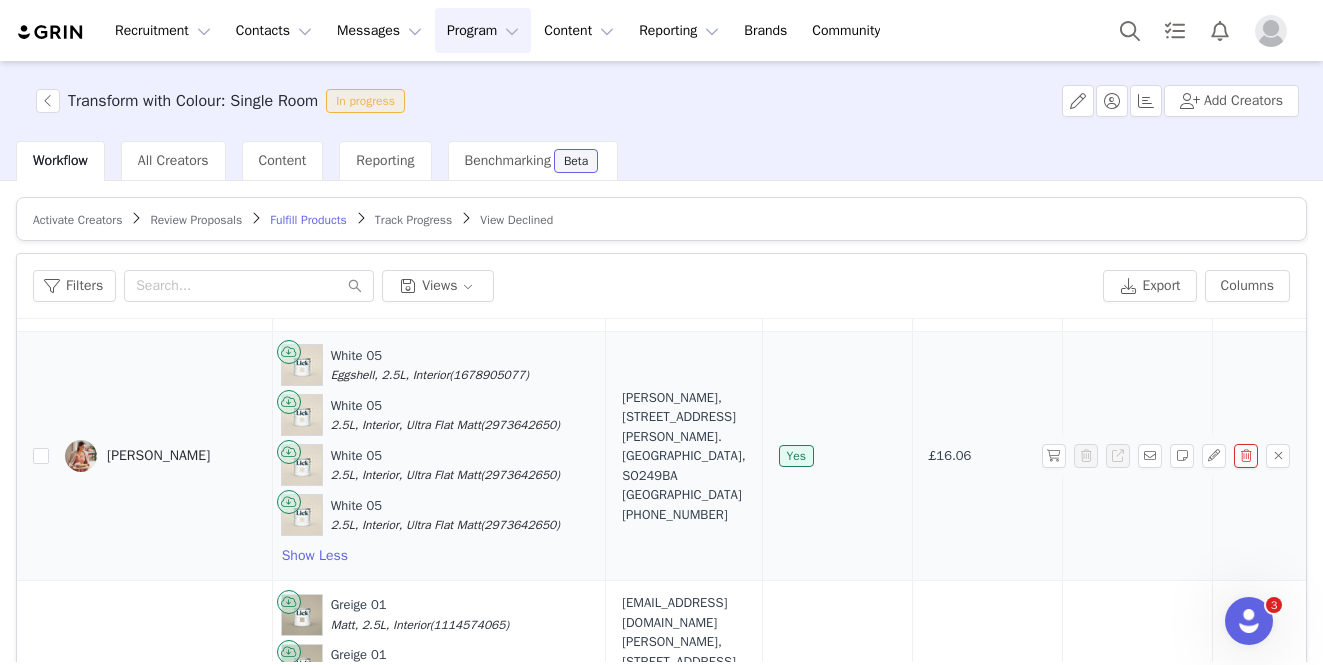 click on "[PERSON_NAME]" at bounding box center (158, 456) 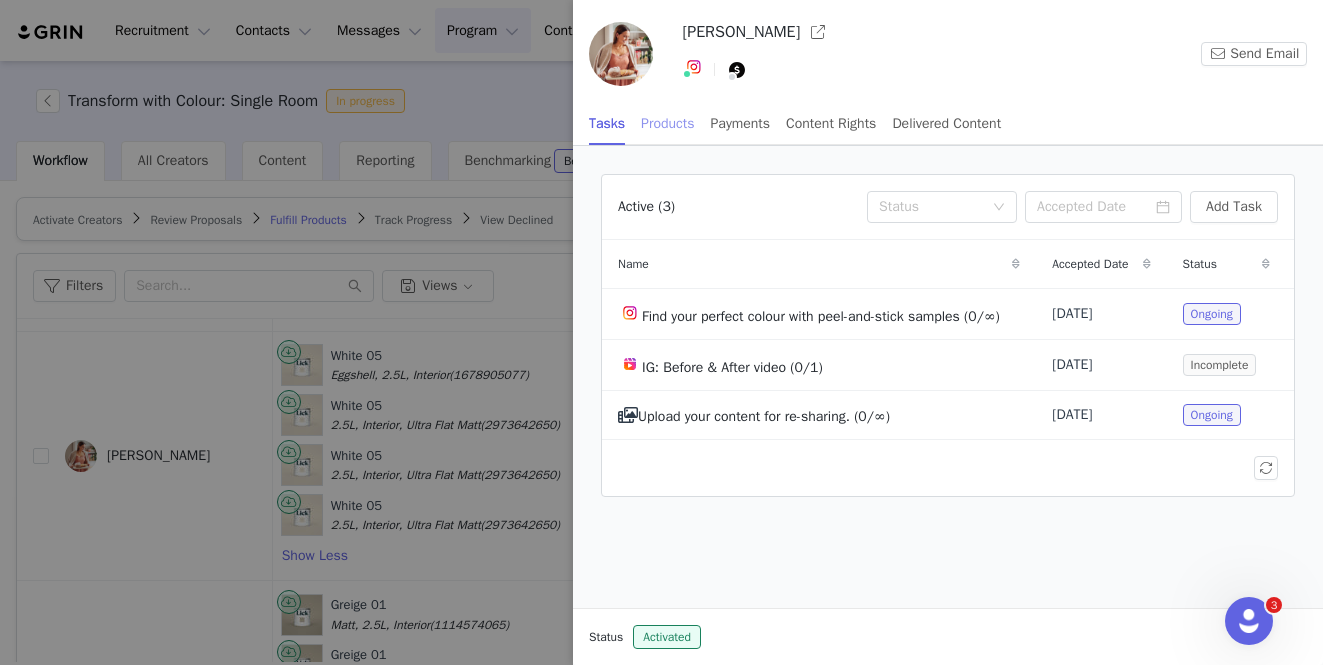 click on "Products" at bounding box center (667, 123) 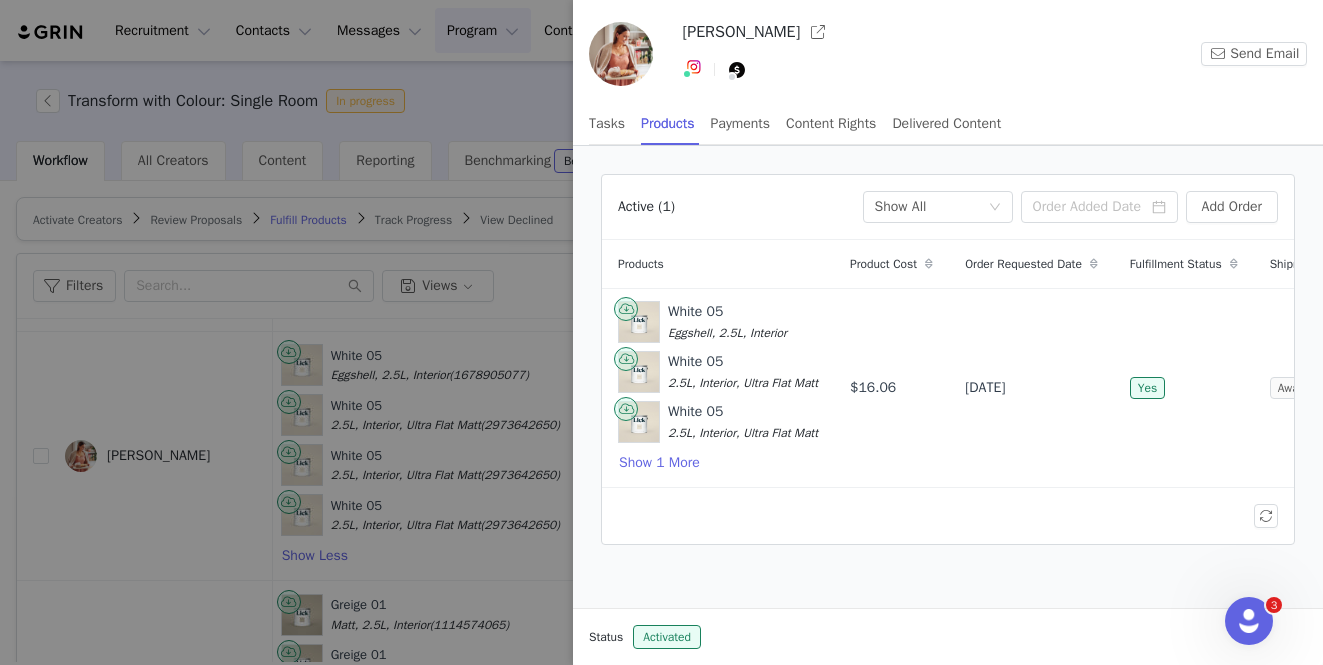 click on "[PERSON_NAME]" at bounding box center (741, 32) 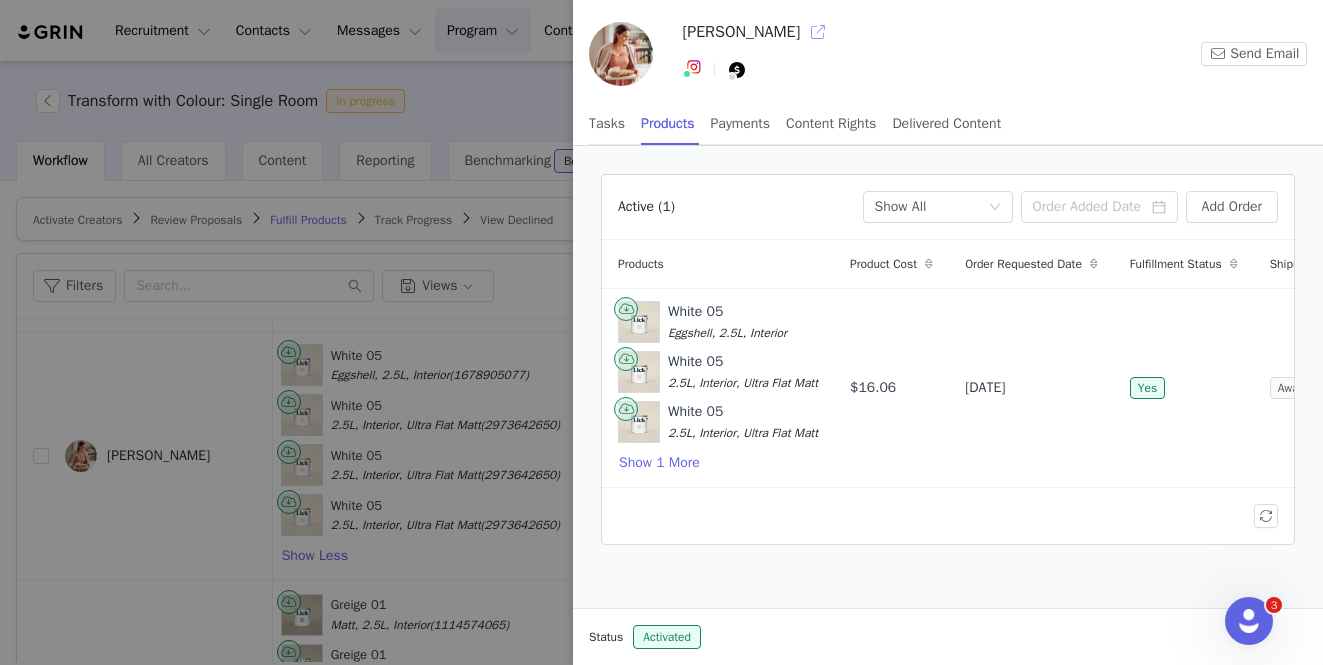 click at bounding box center [818, 32] 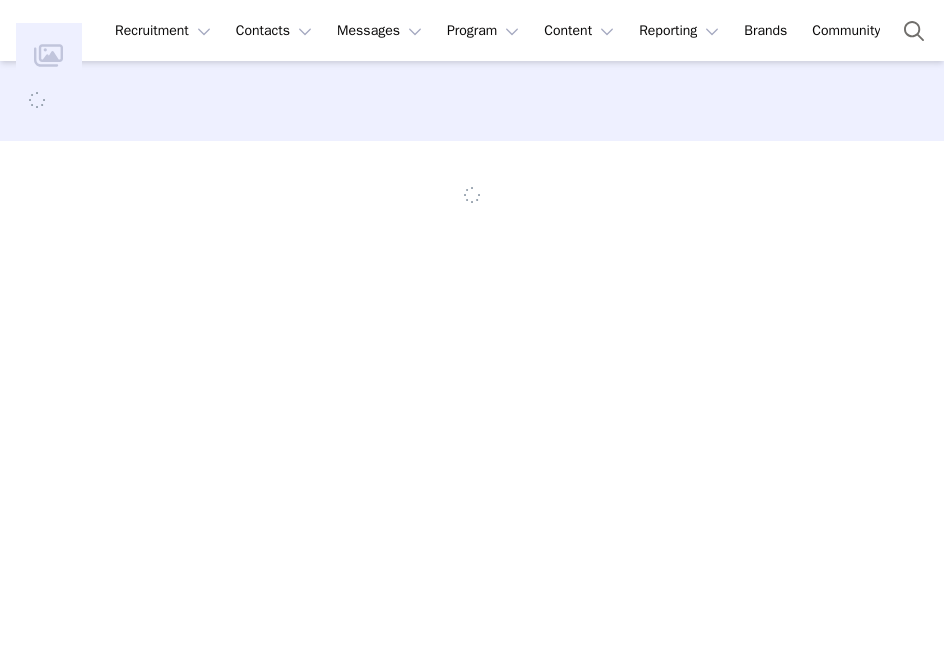 scroll, scrollTop: 0, scrollLeft: 0, axis: both 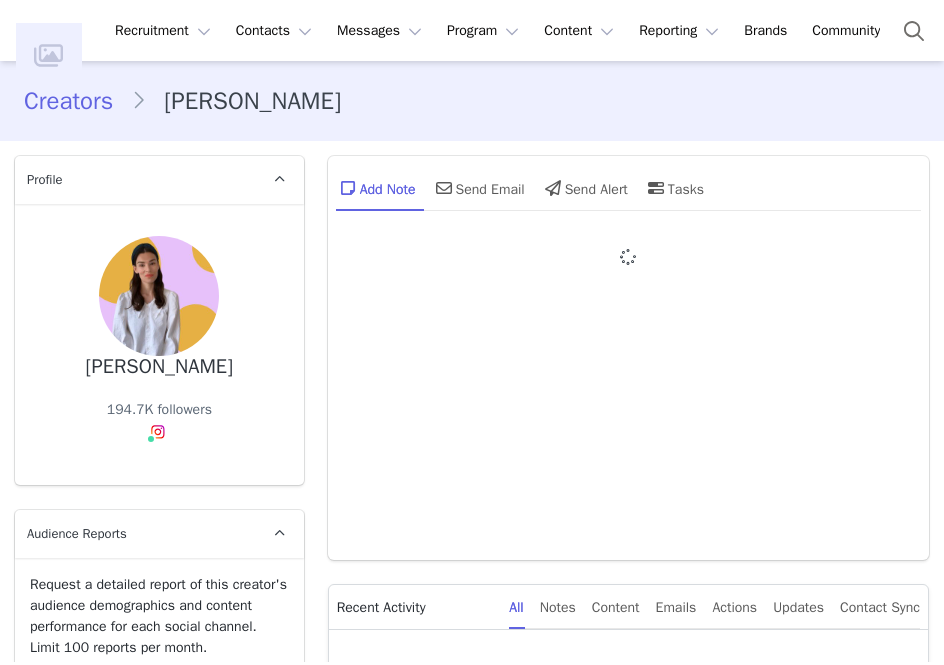 type on "+44 ([GEOGRAPHIC_DATA])" 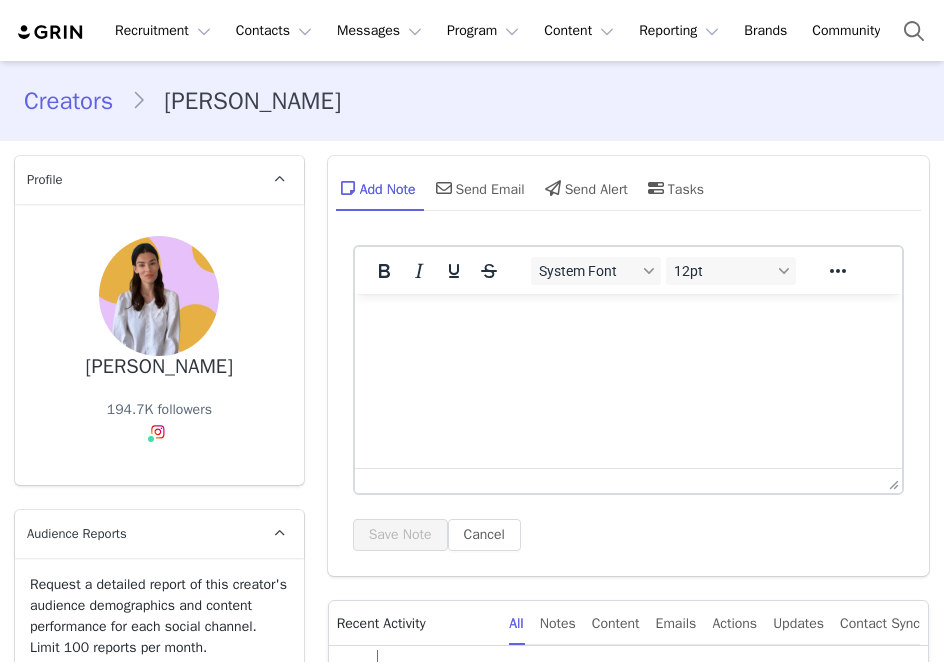 scroll, scrollTop: 0, scrollLeft: 0, axis: both 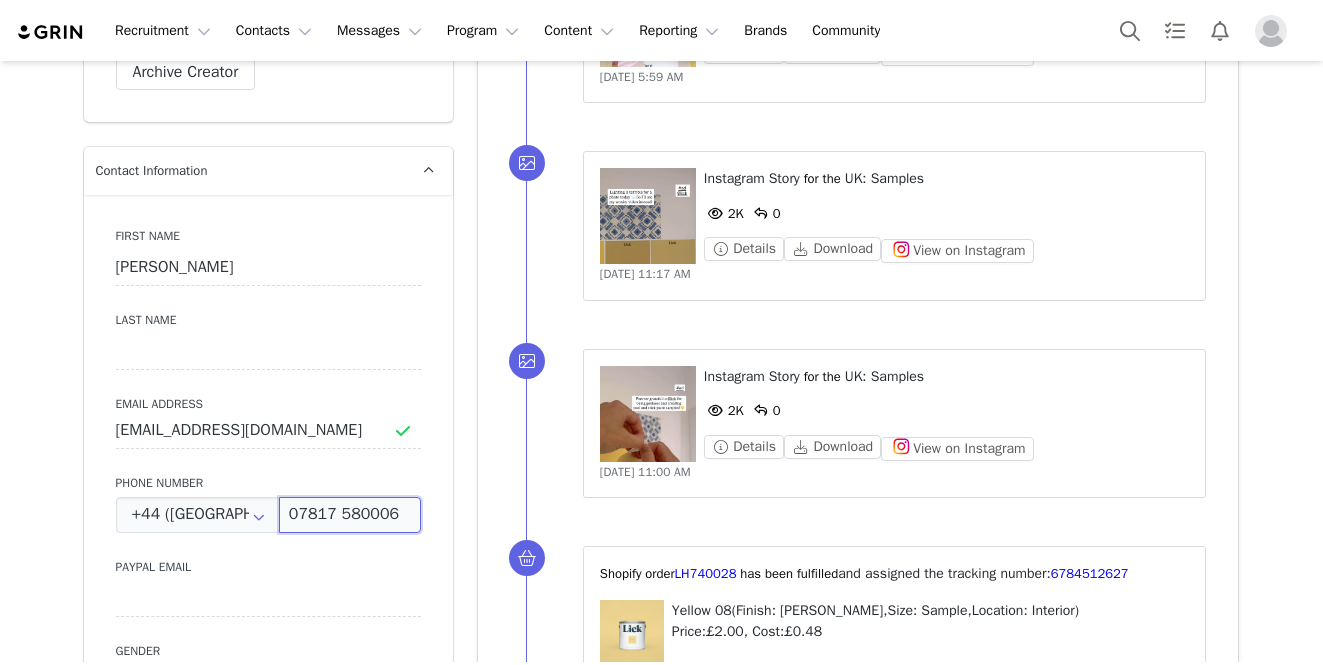 click on "07817 580006" at bounding box center (350, 515) 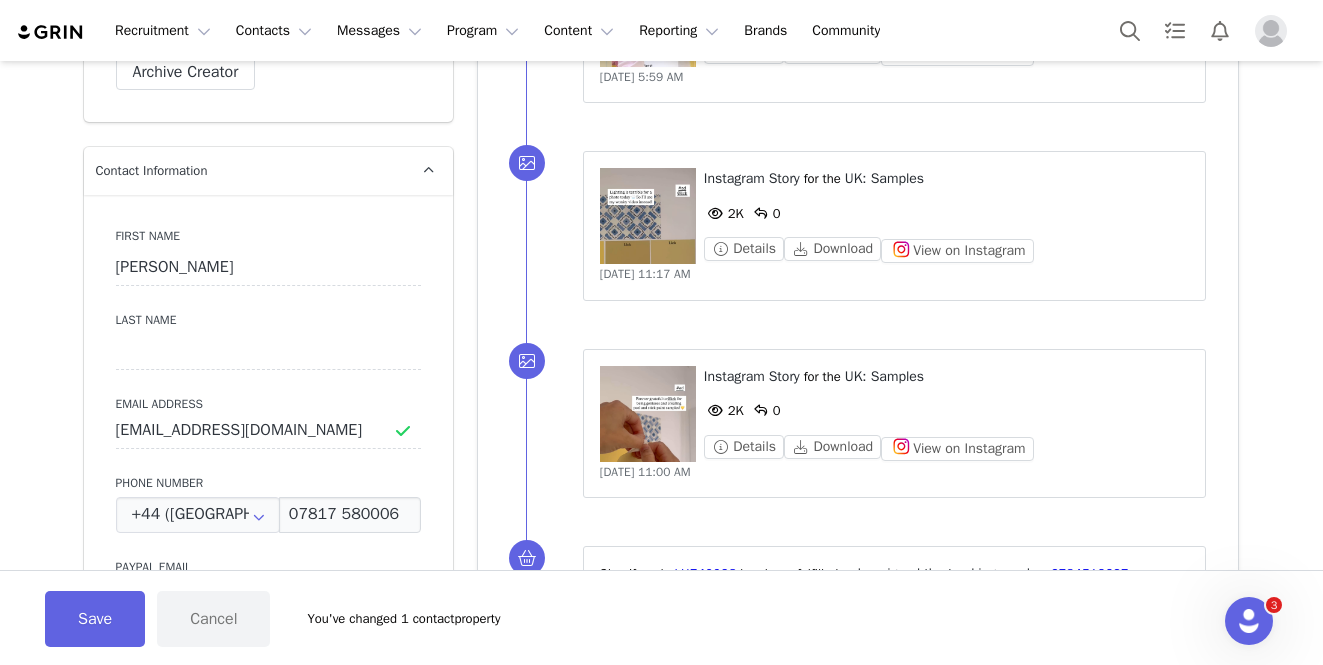 scroll, scrollTop: 0, scrollLeft: 0, axis: both 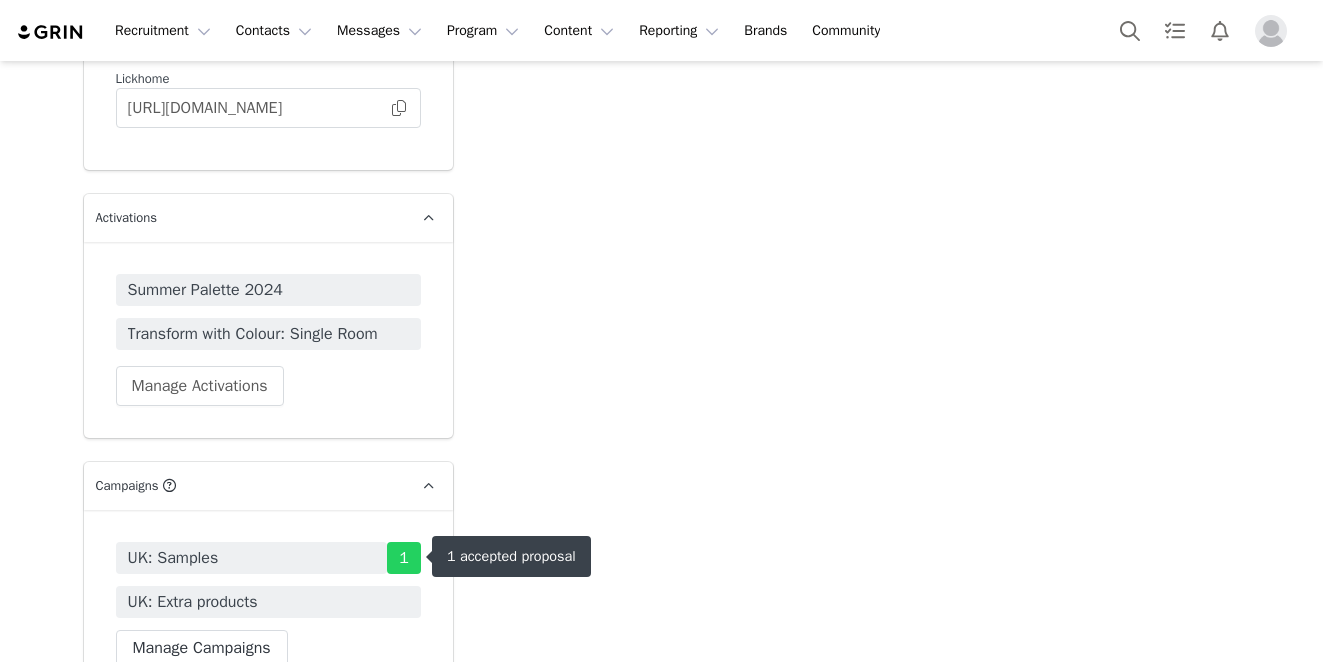 click on "1" at bounding box center [404, 558] 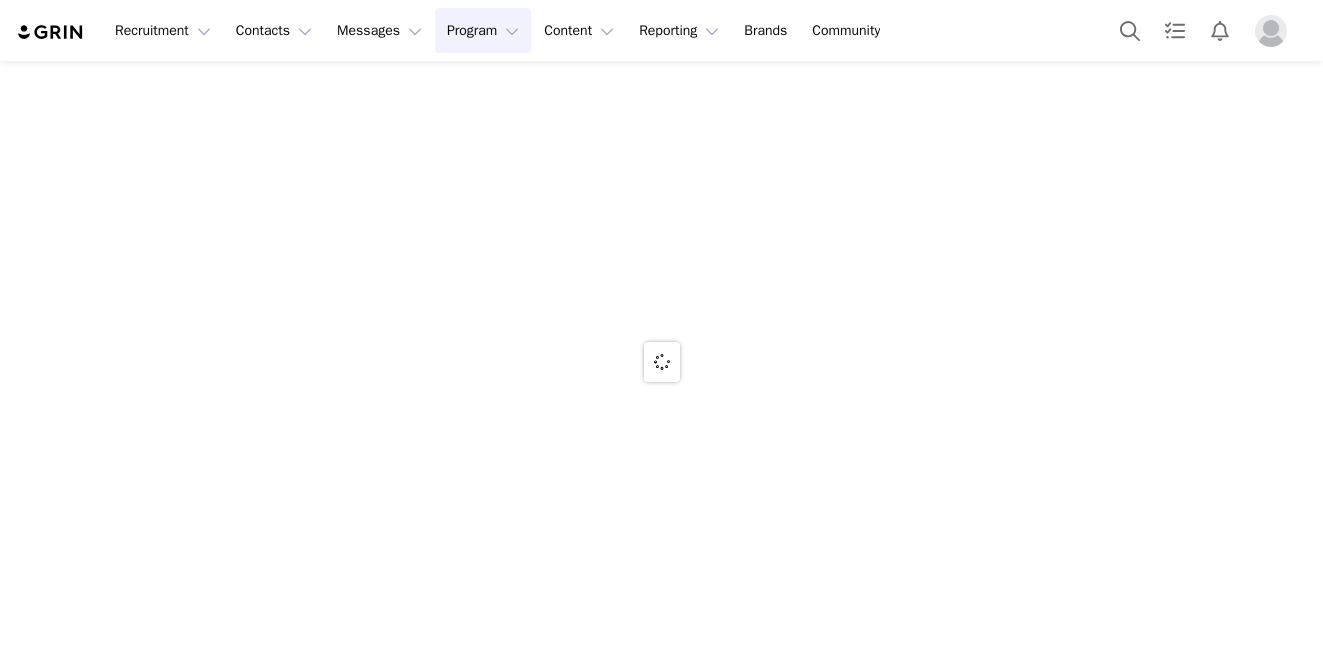 scroll, scrollTop: 0, scrollLeft: 0, axis: both 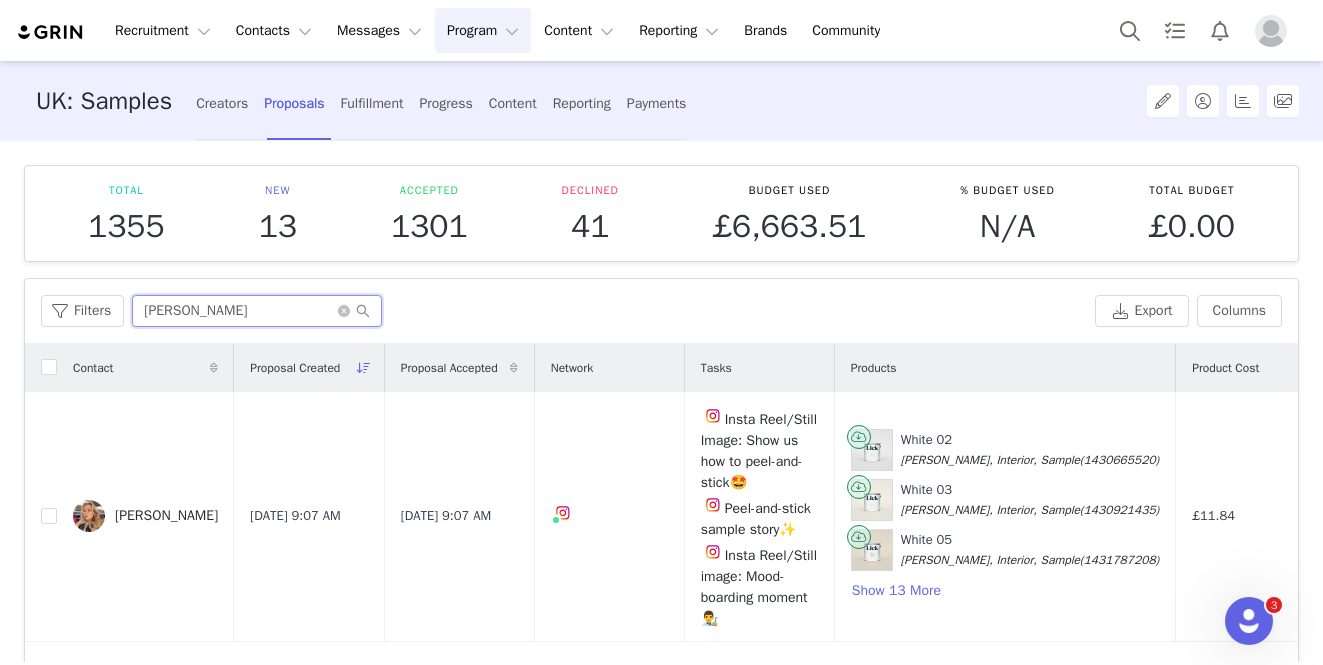 click on "[PERSON_NAME]" at bounding box center (257, 311) 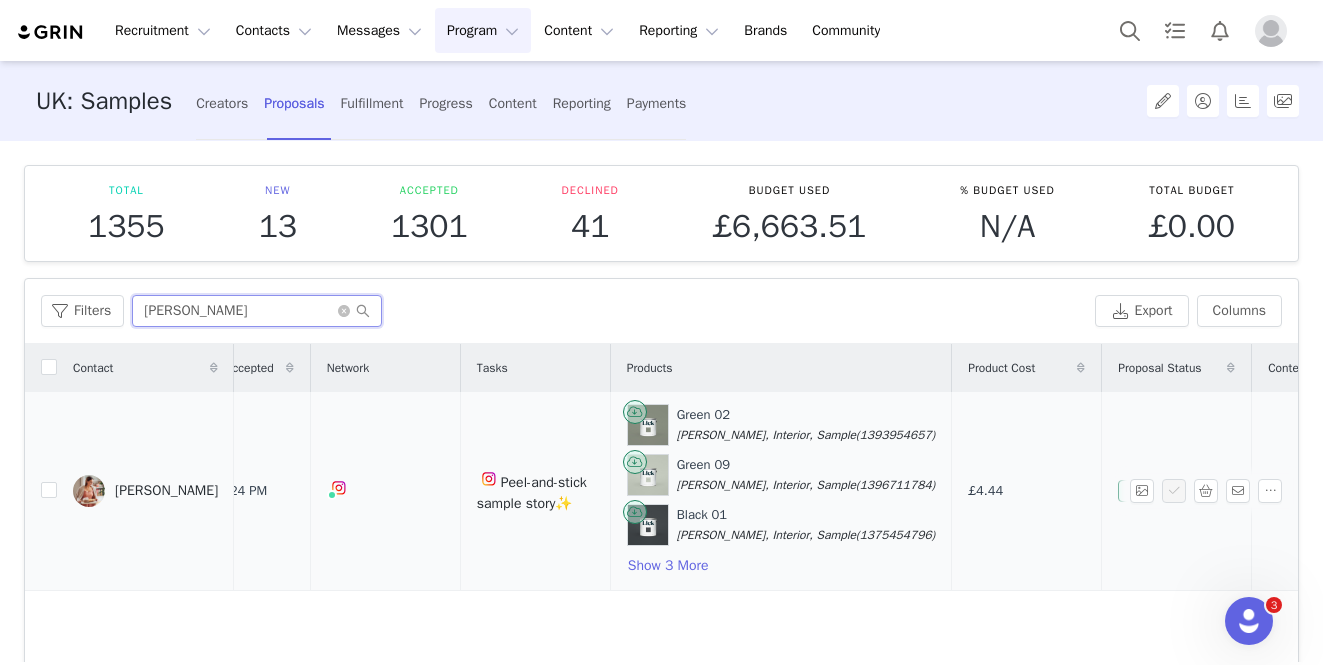 scroll, scrollTop: 0, scrollLeft: 409, axis: horizontal 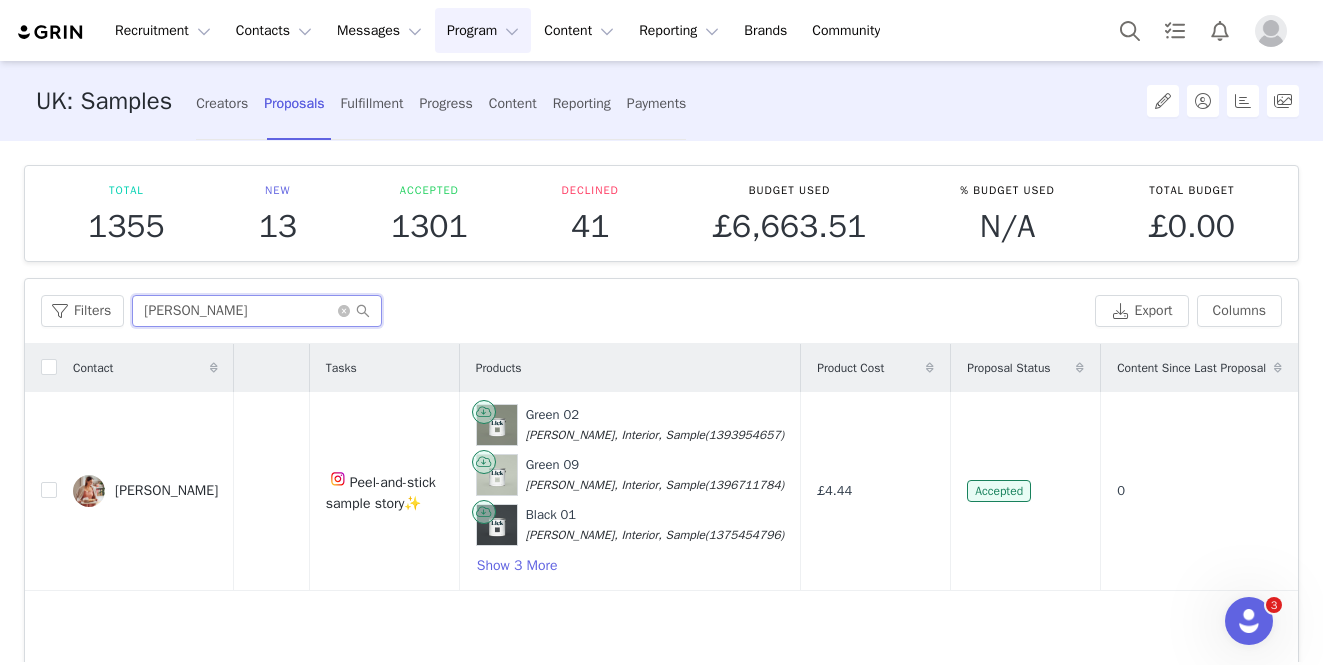 type on "[PERSON_NAME]" 